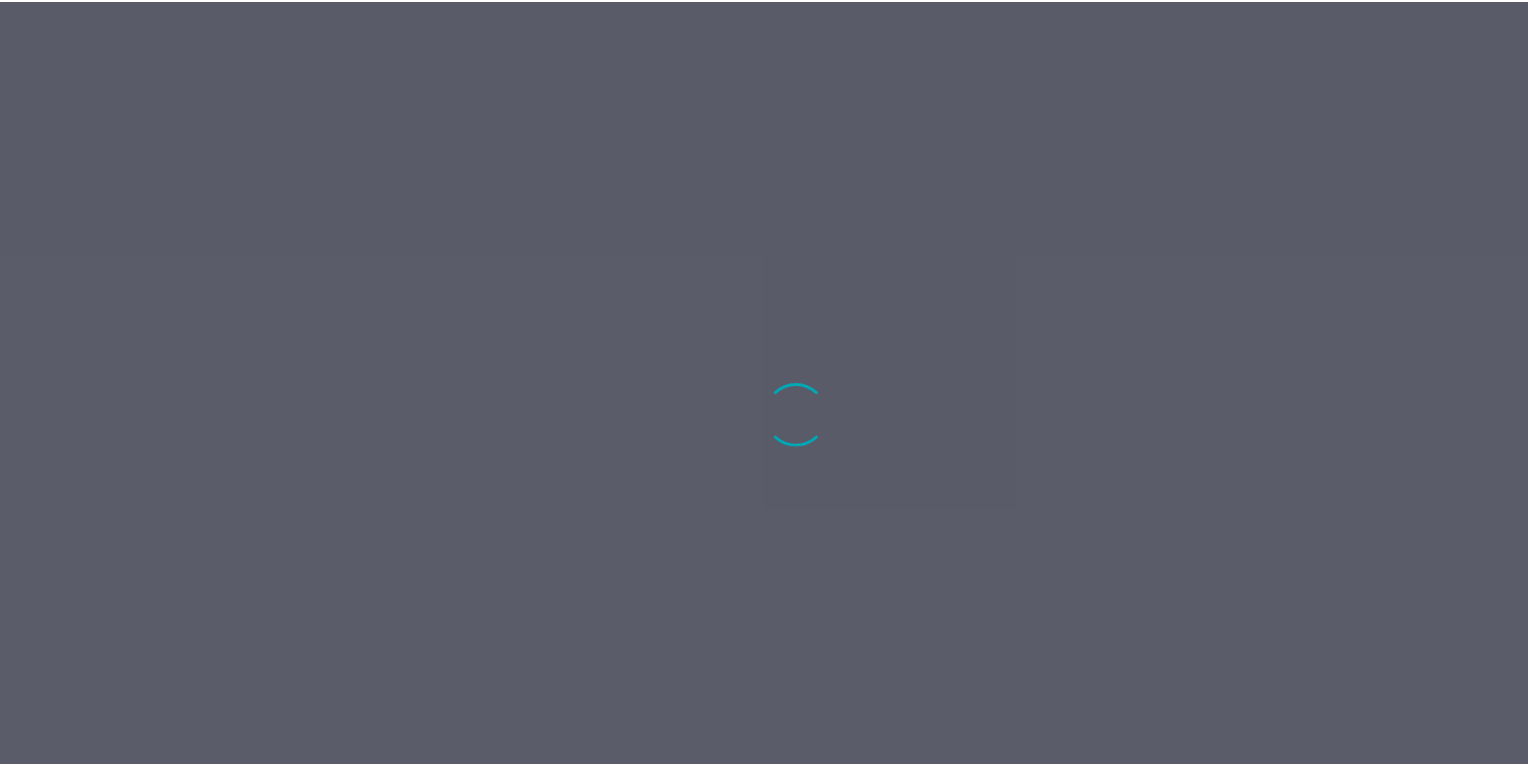 scroll, scrollTop: 0, scrollLeft: 0, axis: both 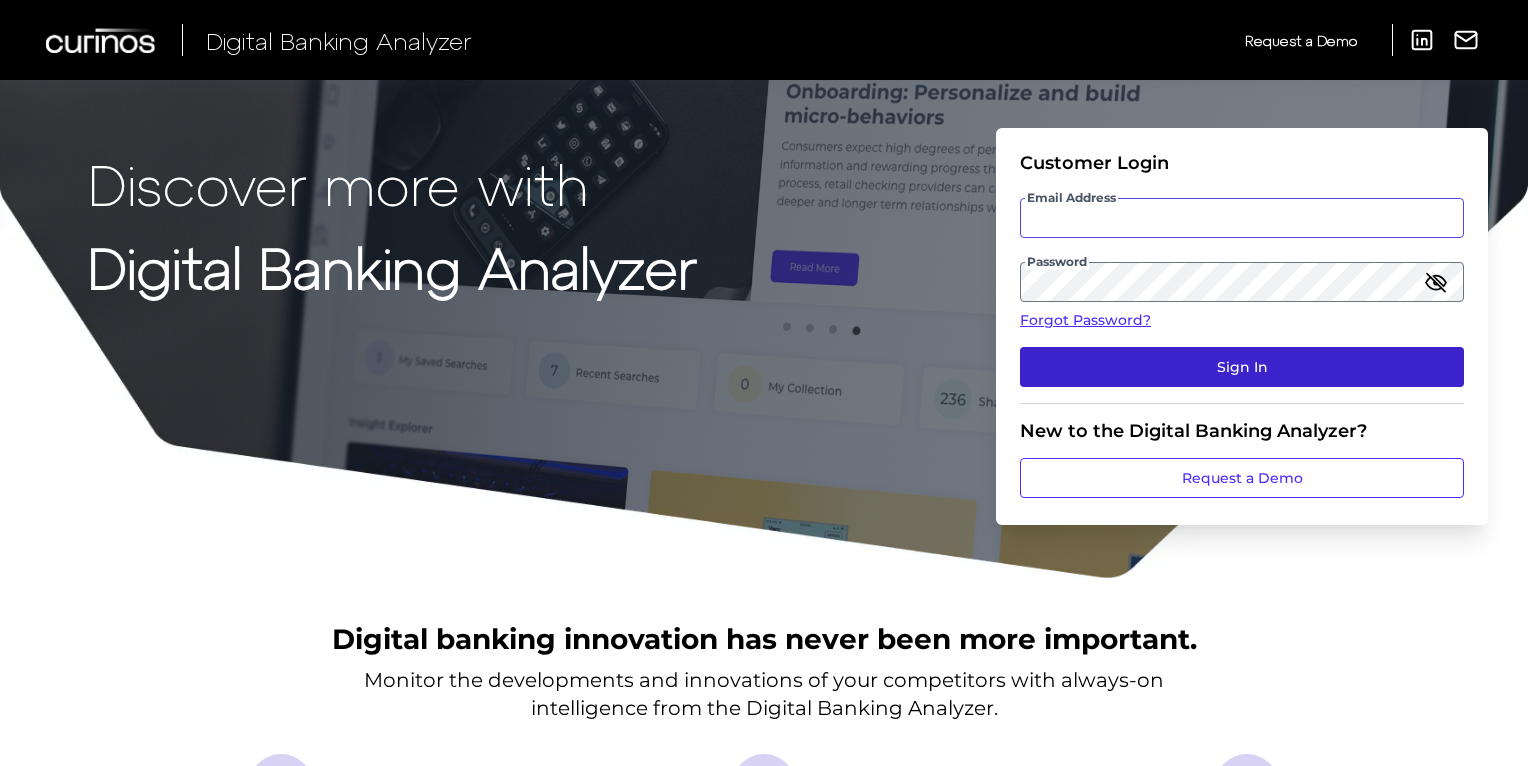 type on "Bday@pscu.com" 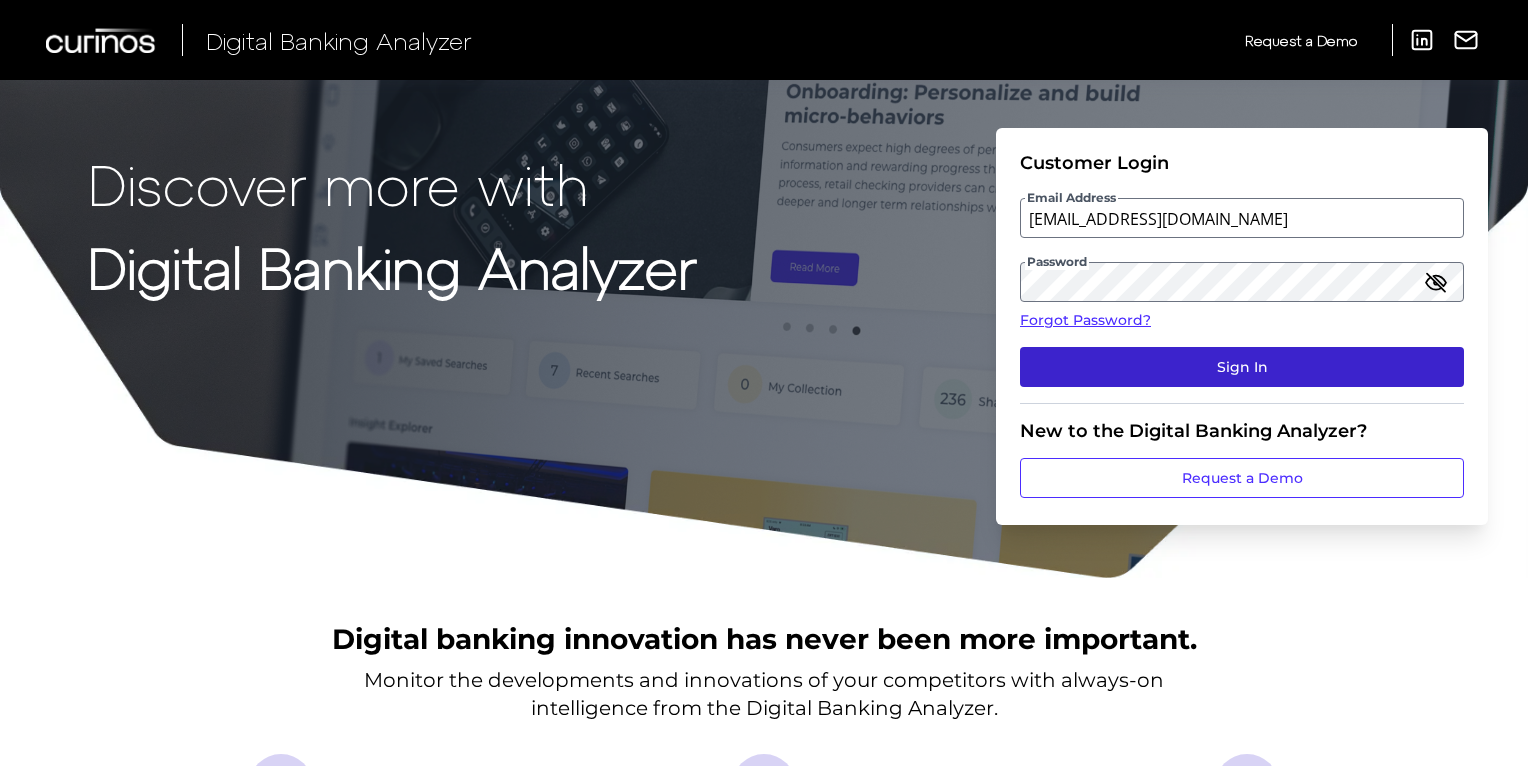 click on "Sign In" at bounding box center (1242, 367) 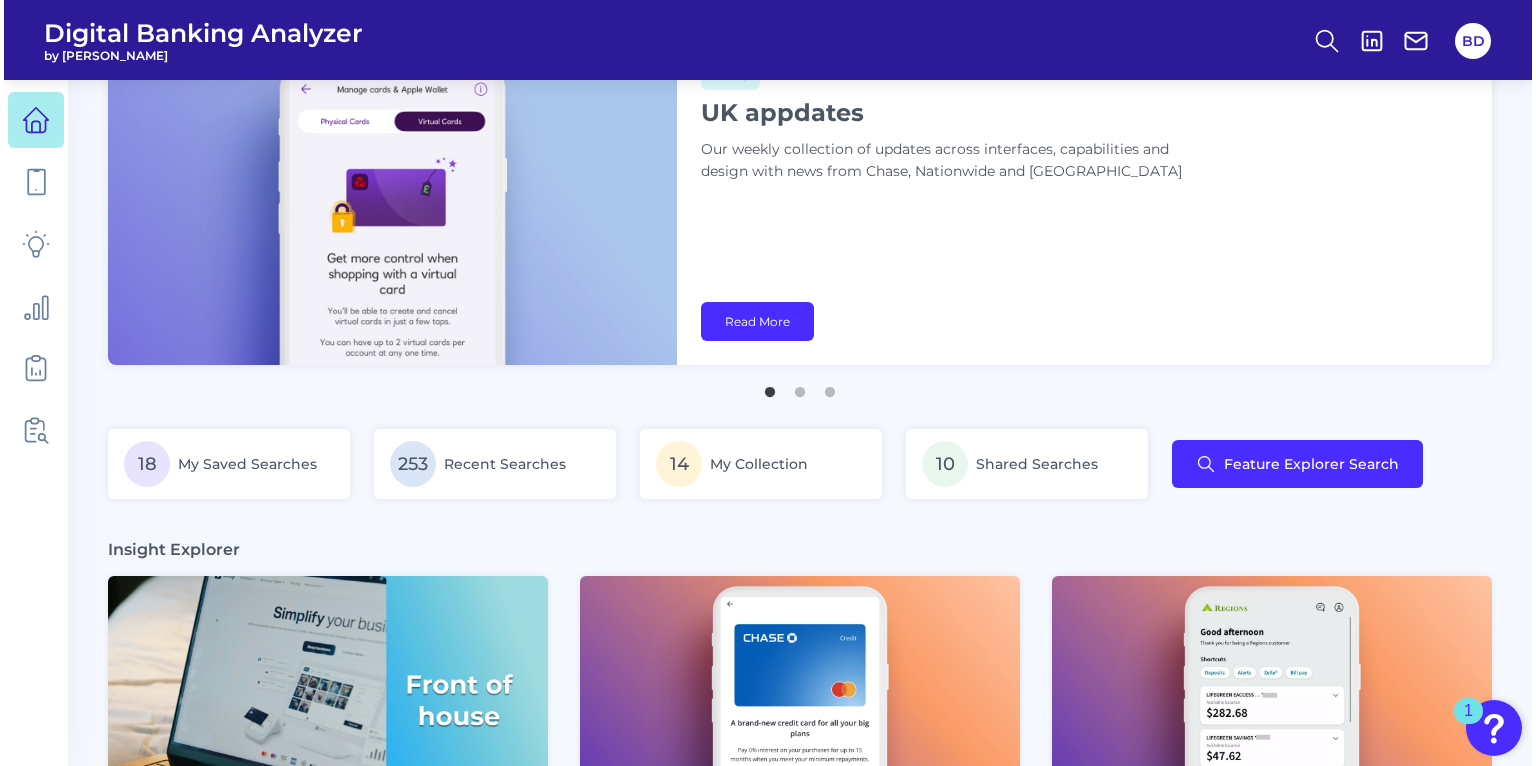 scroll, scrollTop: 60, scrollLeft: 0, axis: vertical 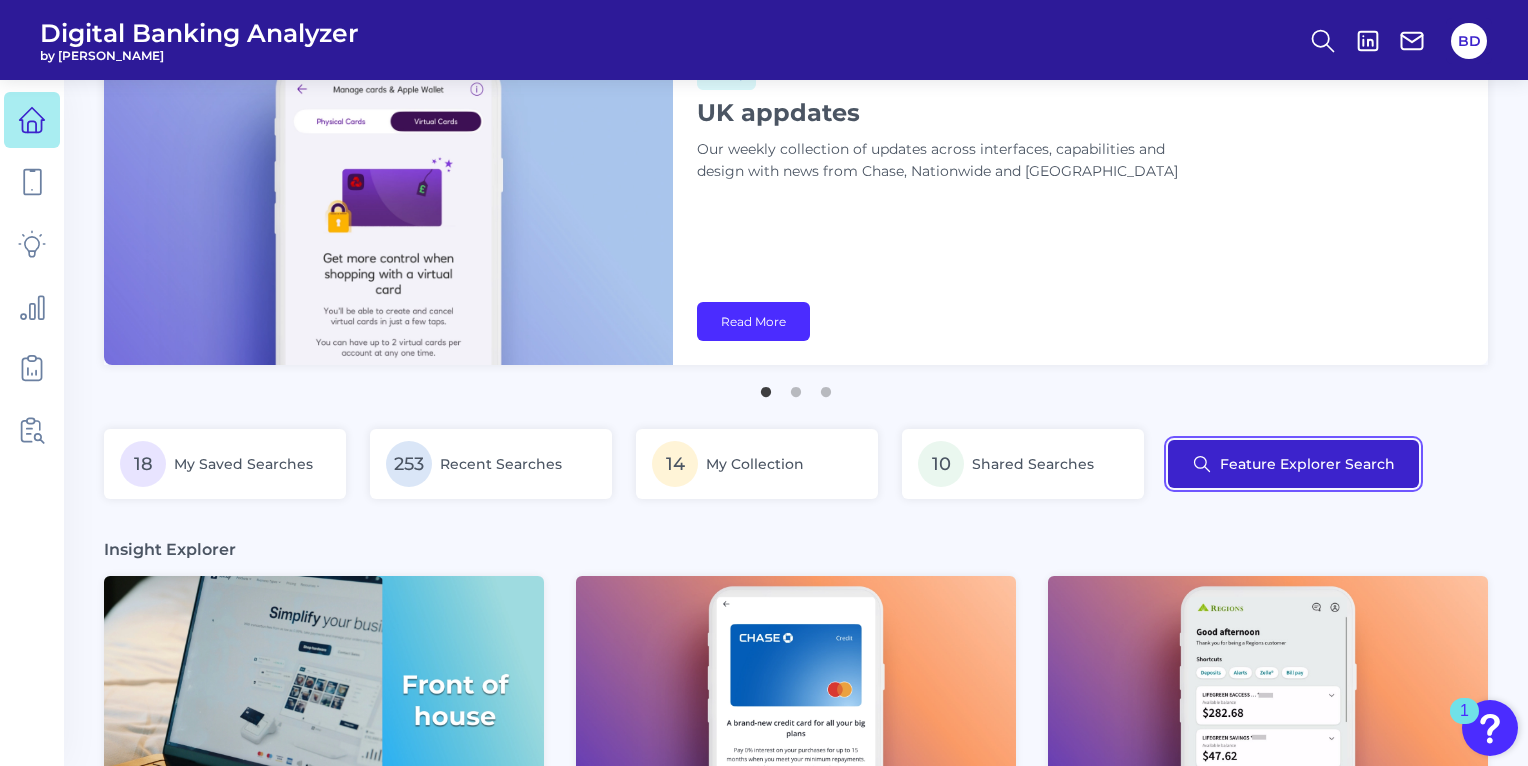 click on "Feature Explorer Search" at bounding box center [1293, 464] 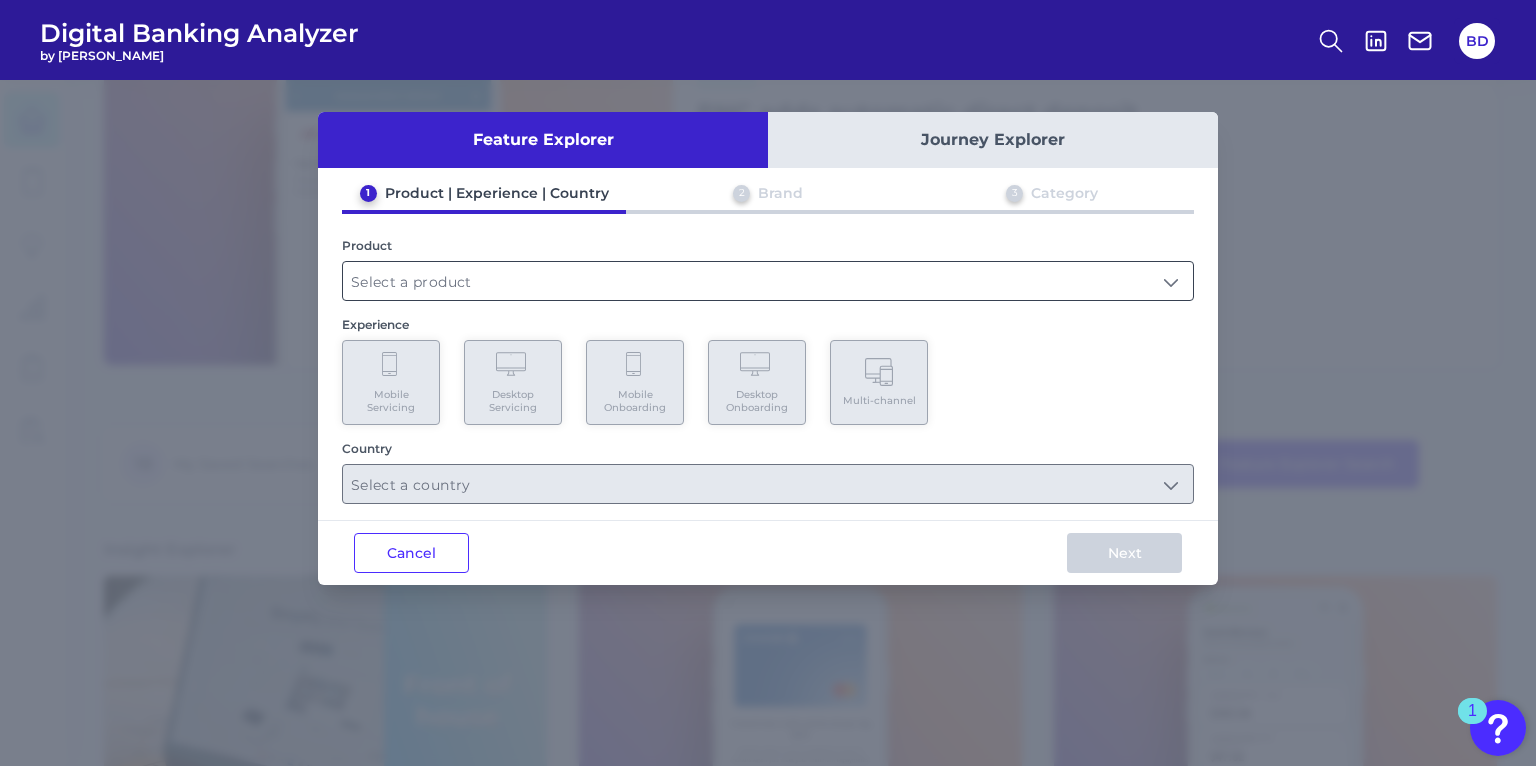 click at bounding box center [768, 281] 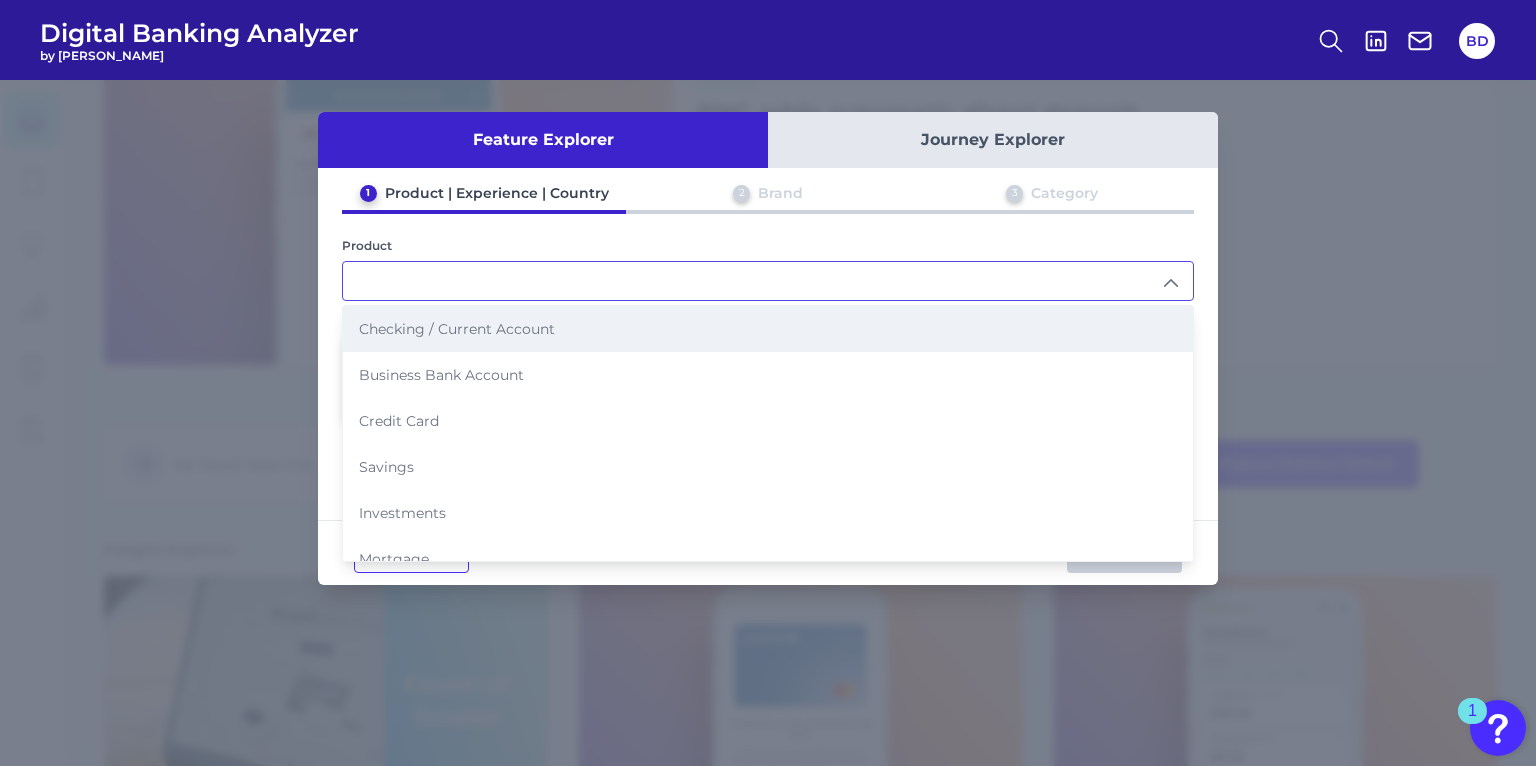 click on "Checking / Current Account" at bounding box center [457, 329] 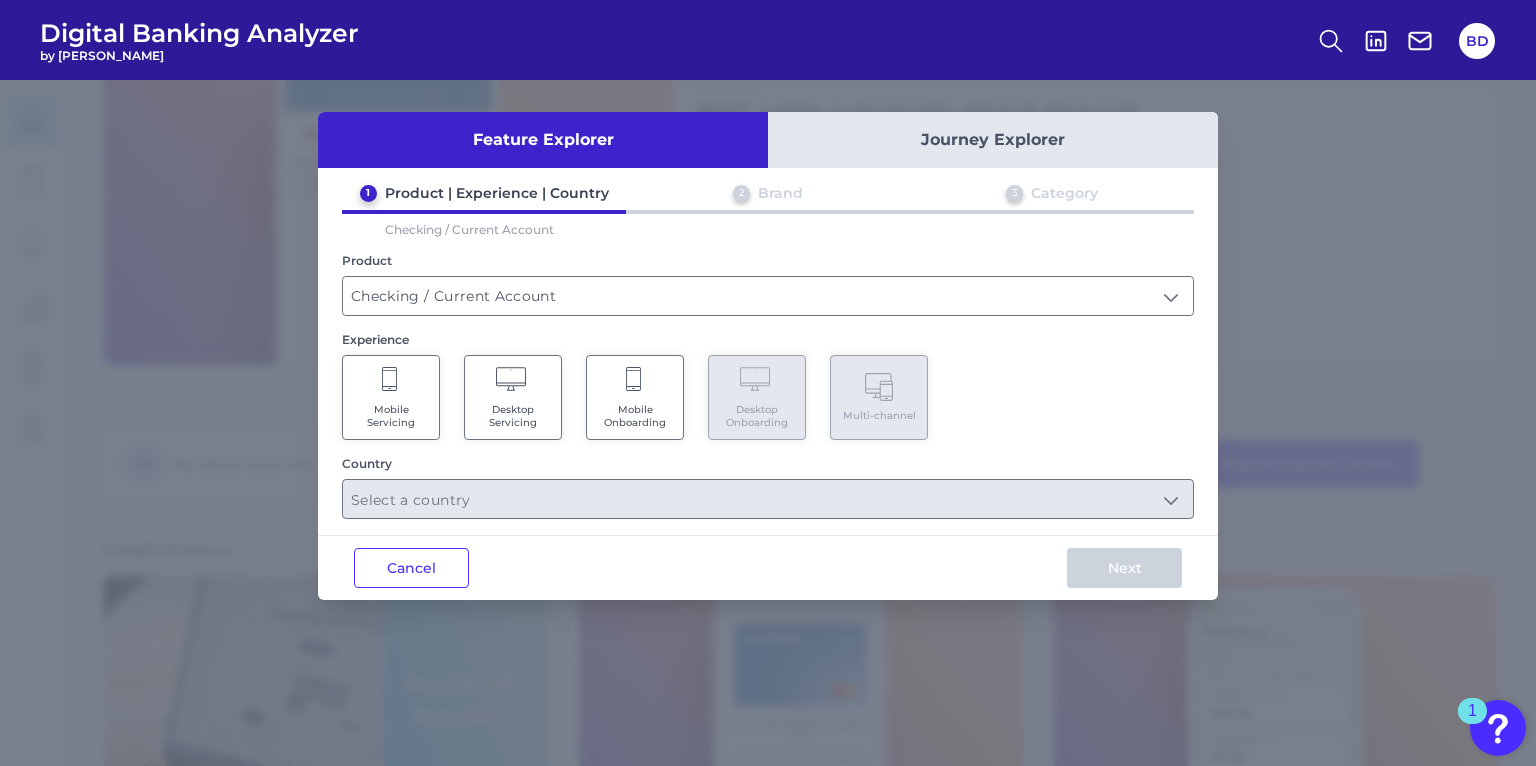 click on "Mobile Servicing" at bounding box center (391, 397) 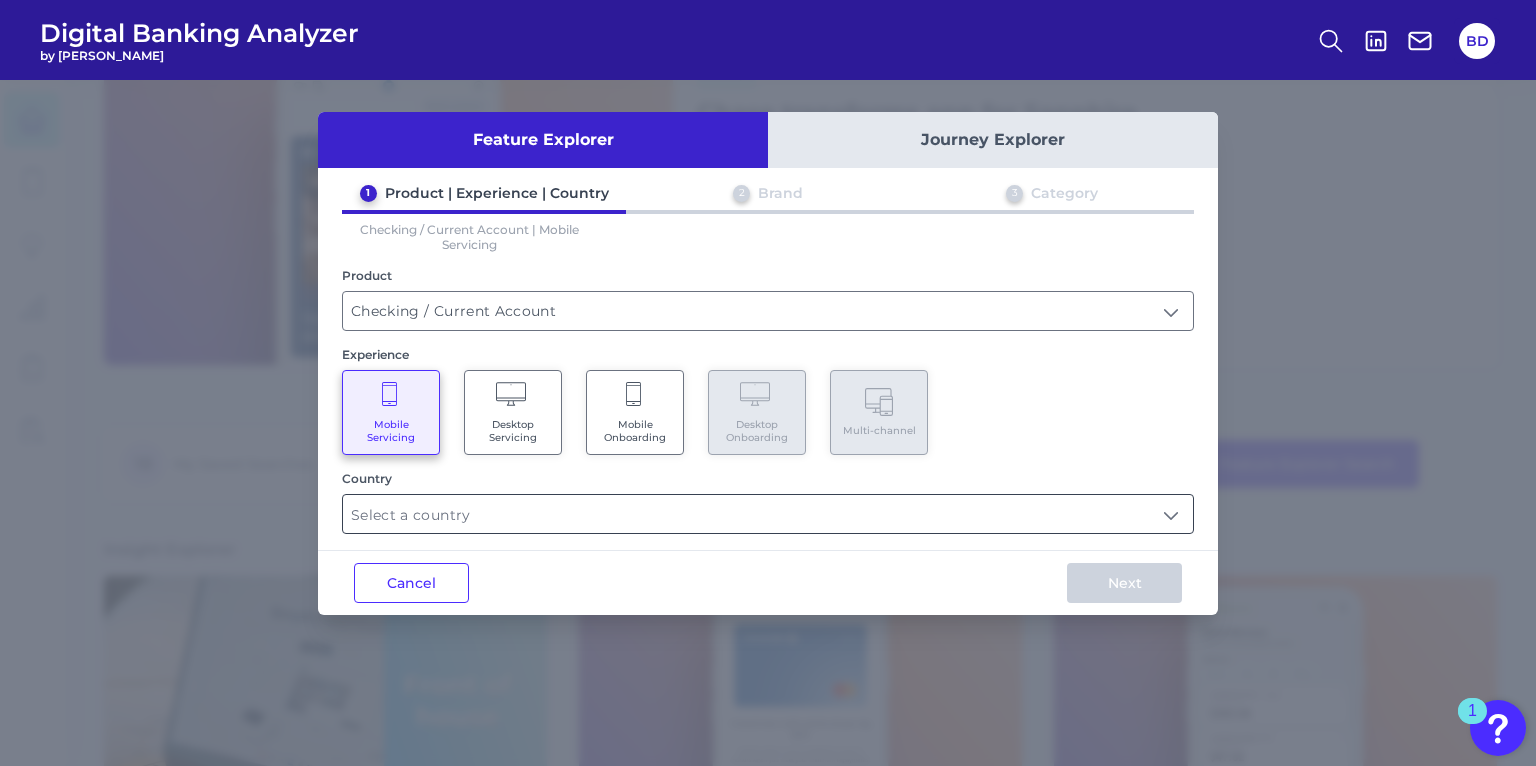 click at bounding box center [768, 514] 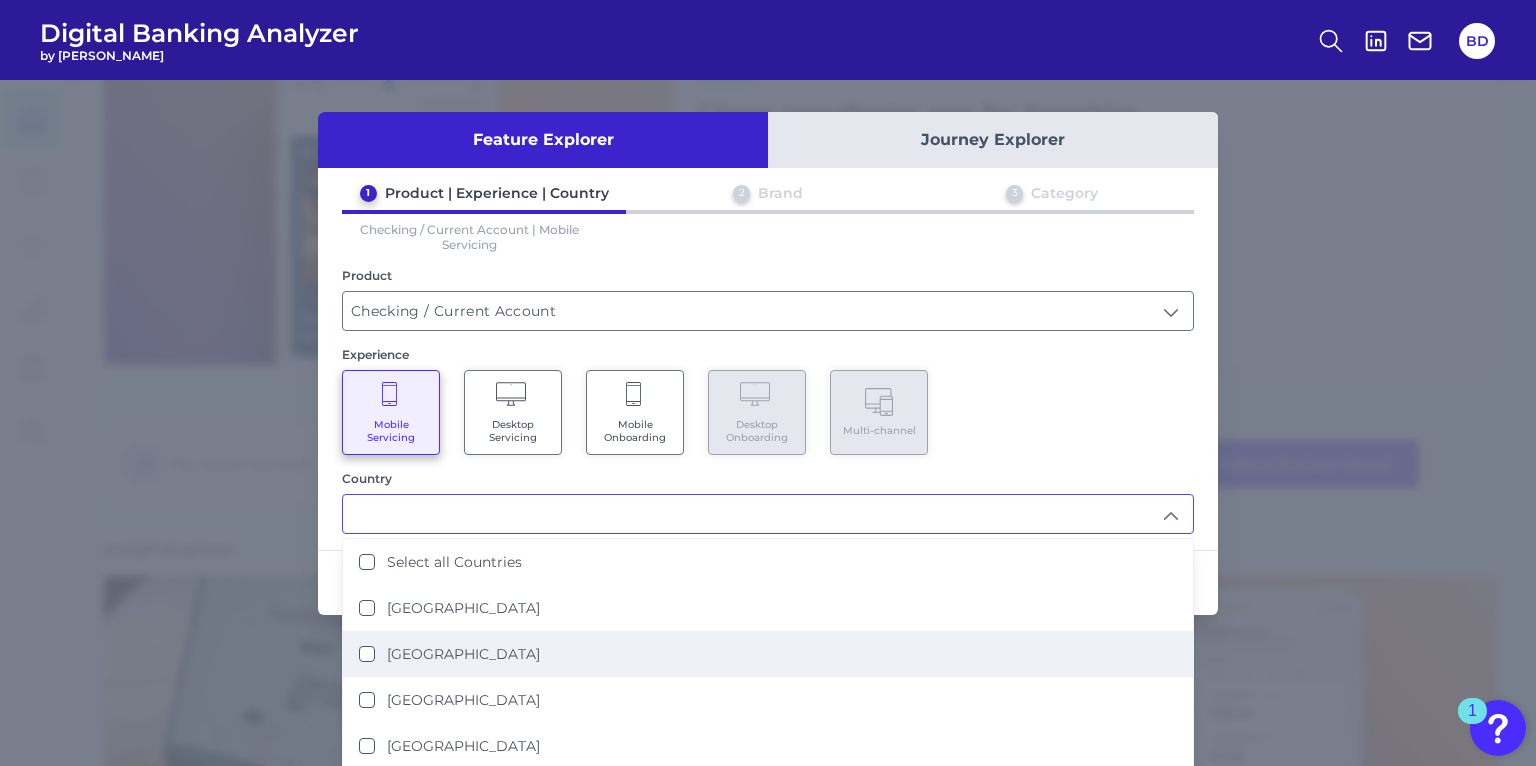 click on "[GEOGRAPHIC_DATA]" at bounding box center [367, 654] 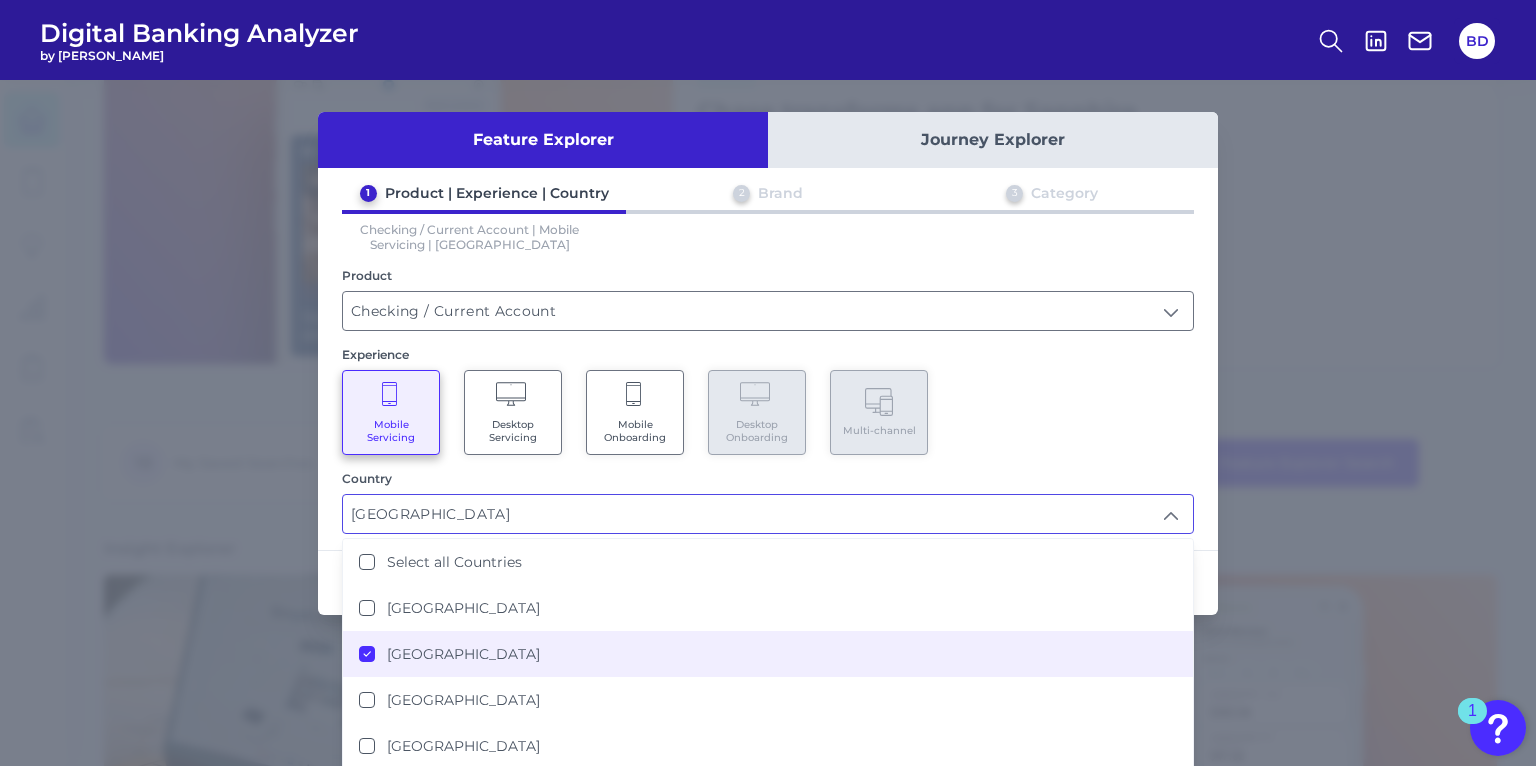 click on "Mobile Servicing Desktop Servicing Mobile Onboarding Desktop Onboarding Multi-channel" at bounding box center [768, 412] 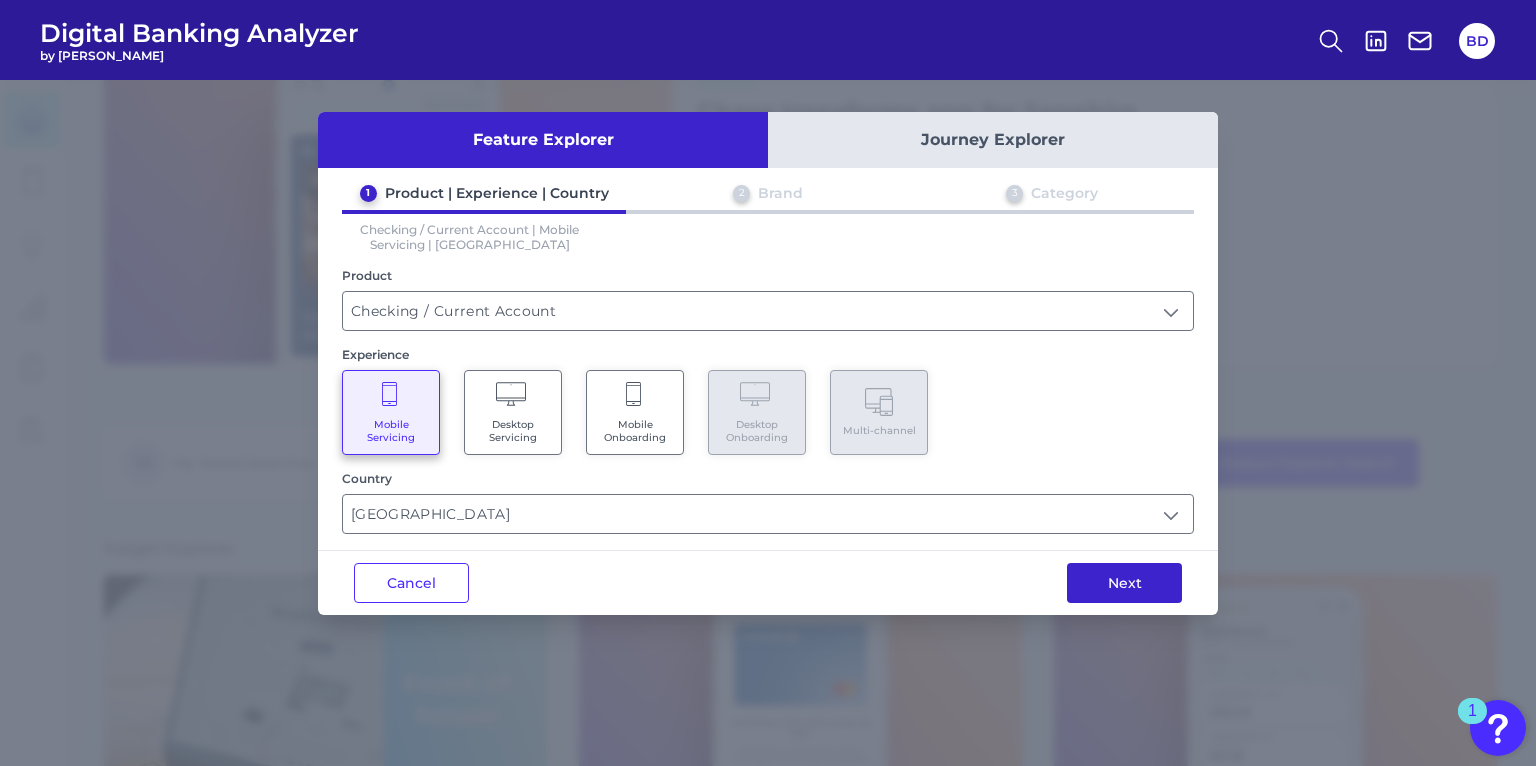 click on "Next" at bounding box center (1124, 583) 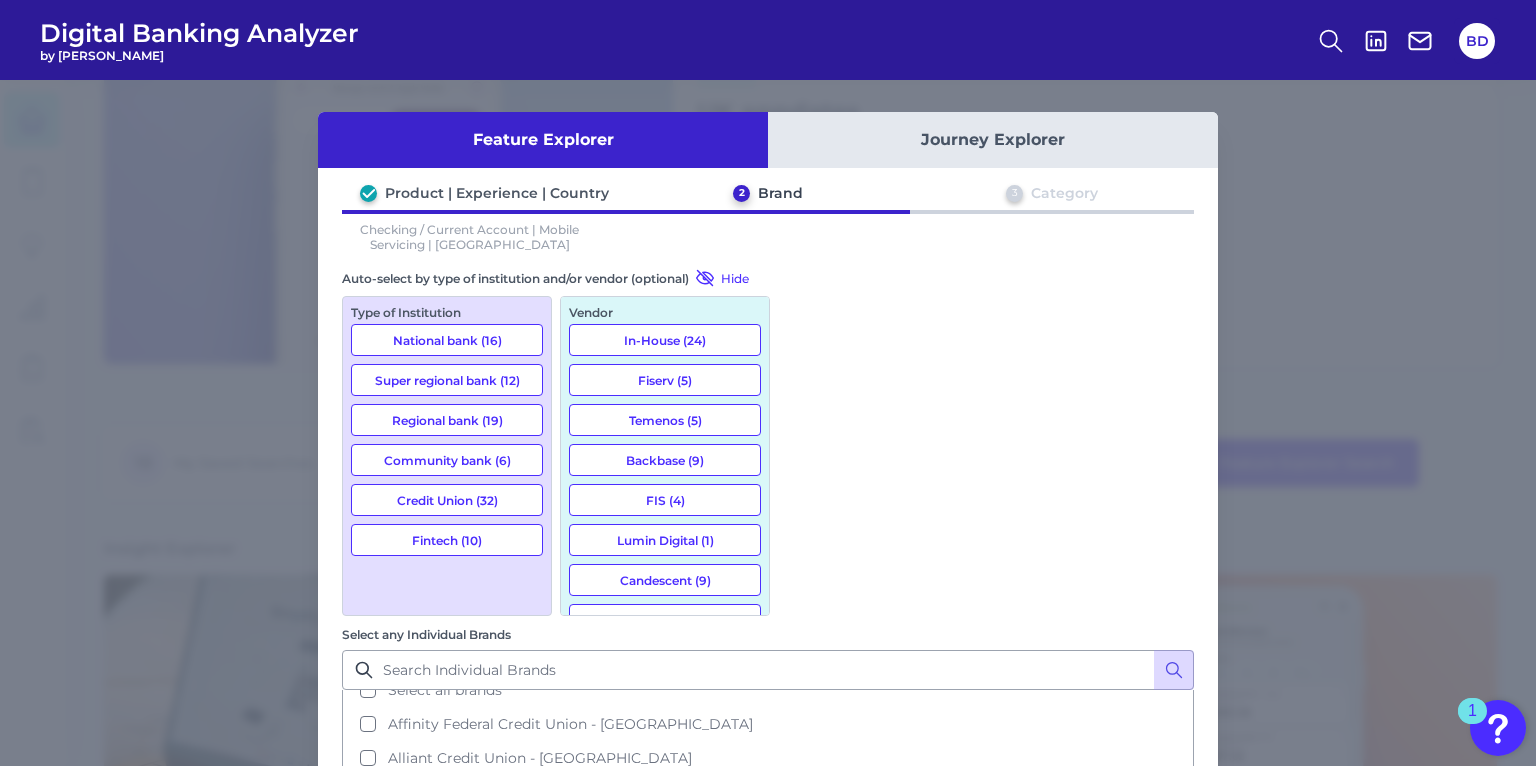 scroll, scrollTop: 0, scrollLeft: 0, axis: both 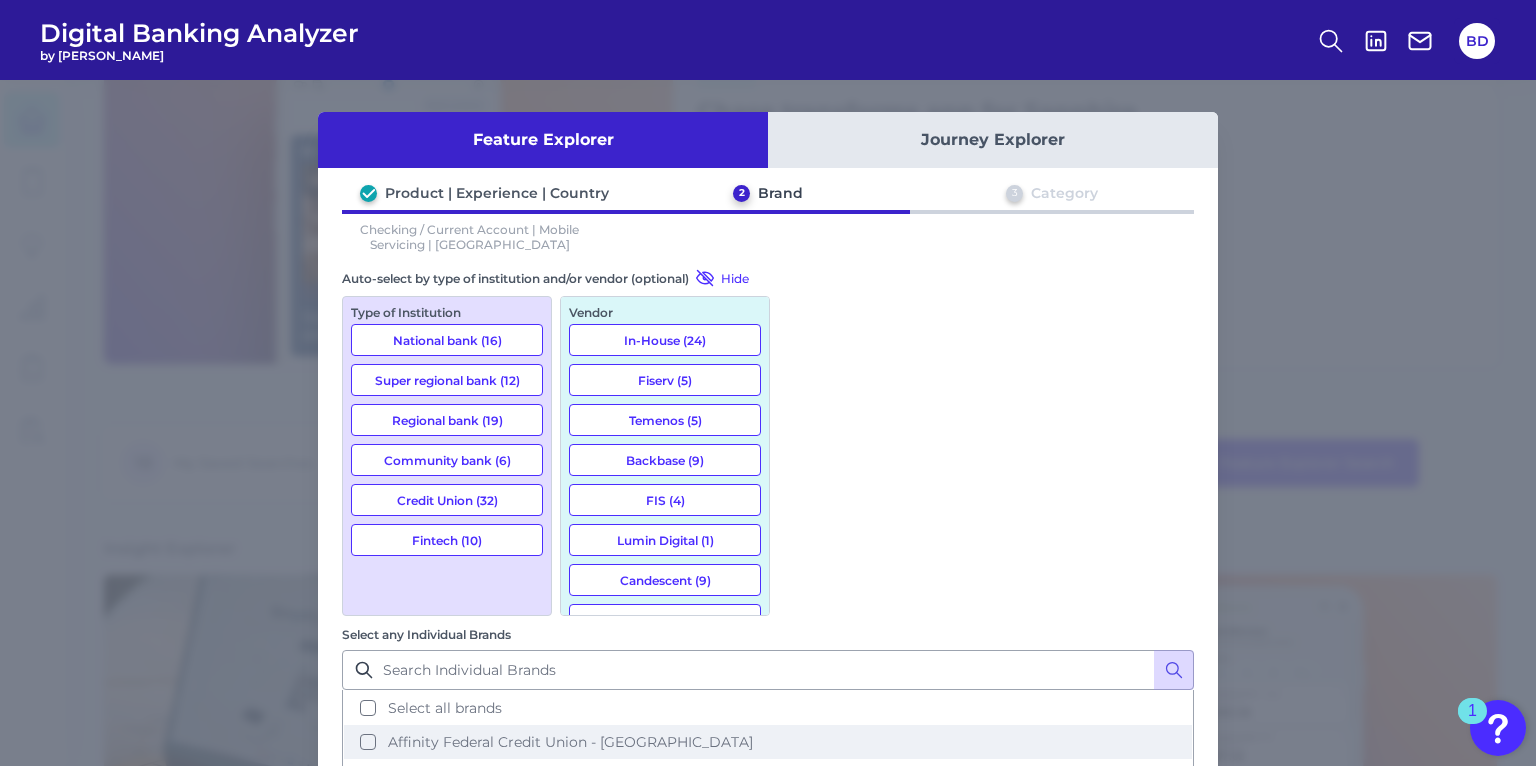 click on "Affinity Federal Credit Union - [GEOGRAPHIC_DATA]" at bounding box center [768, 742] 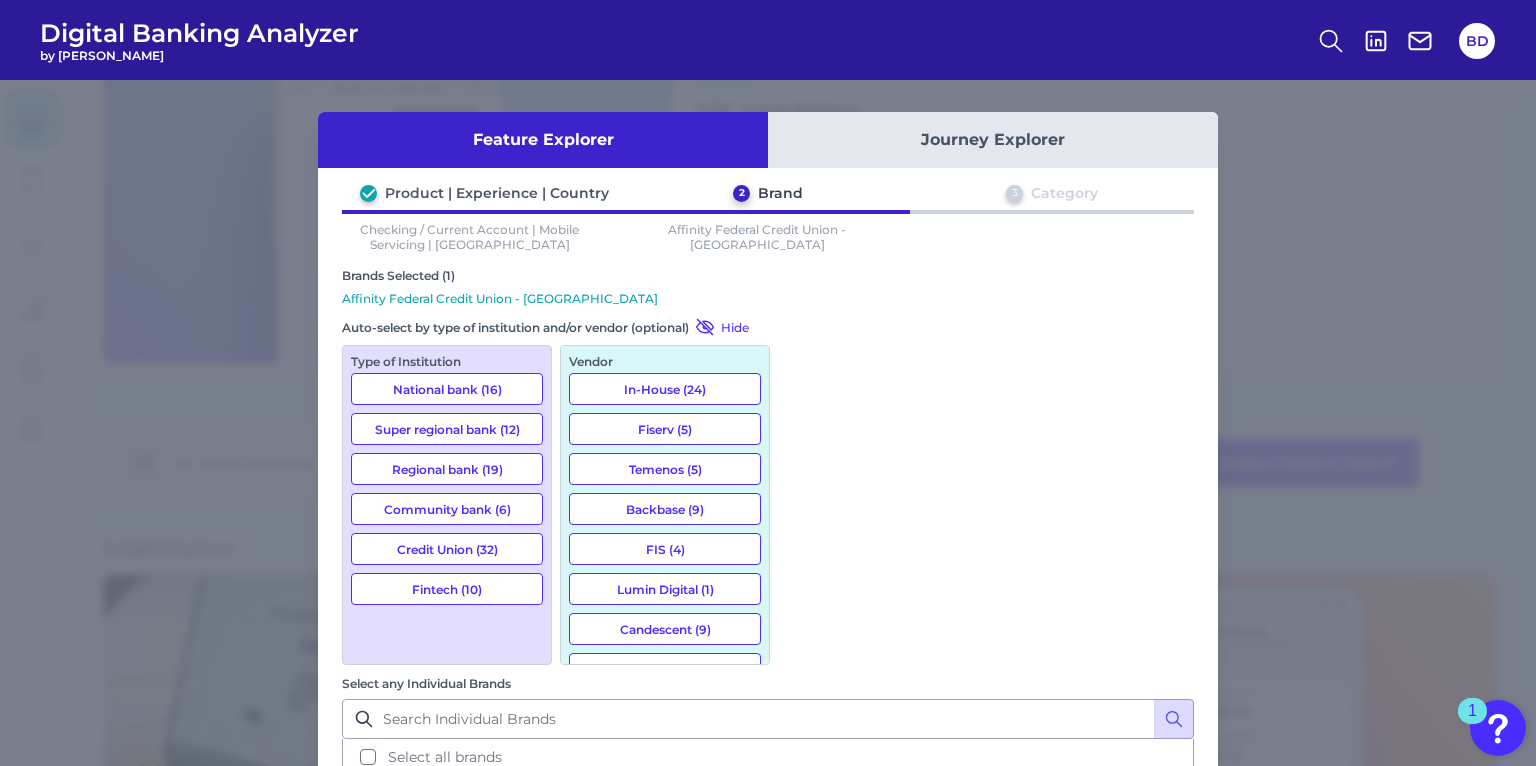 click on "Alliant Credit Union - [GEOGRAPHIC_DATA]" at bounding box center [768, 825] 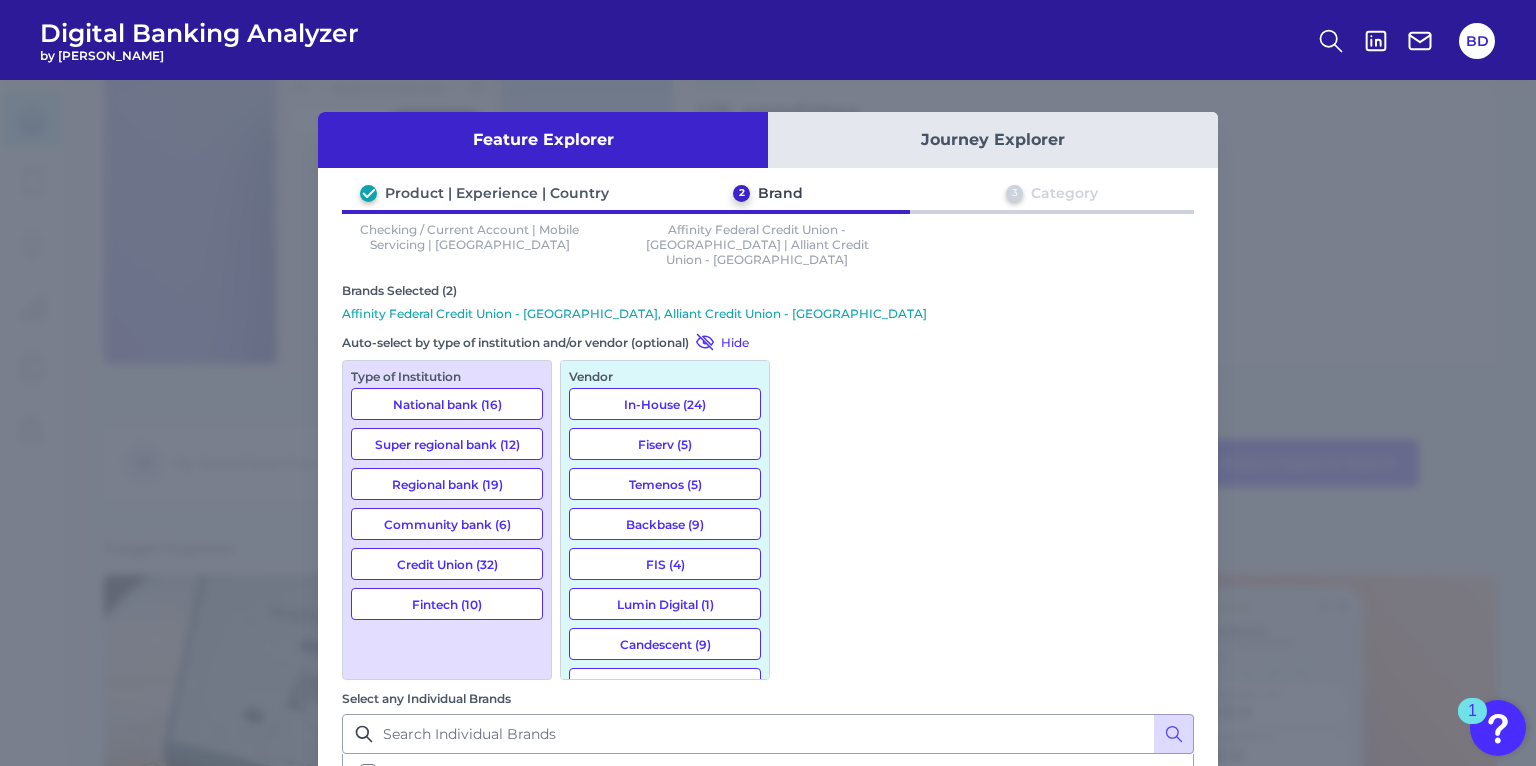 click on "America First Credit Union - [GEOGRAPHIC_DATA]" at bounding box center [768, 908] 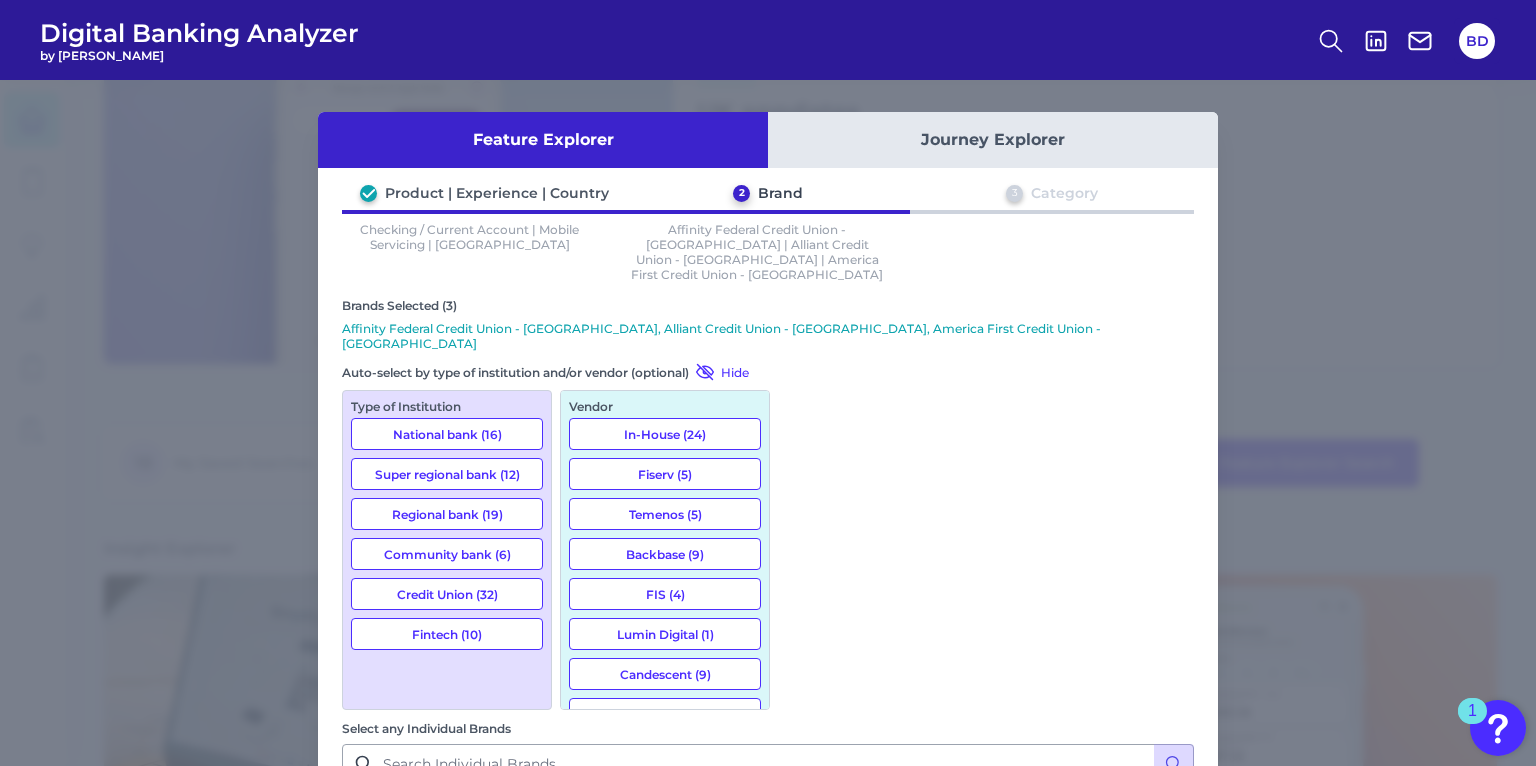 click on "Next" at bounding box center (1124, 1113) 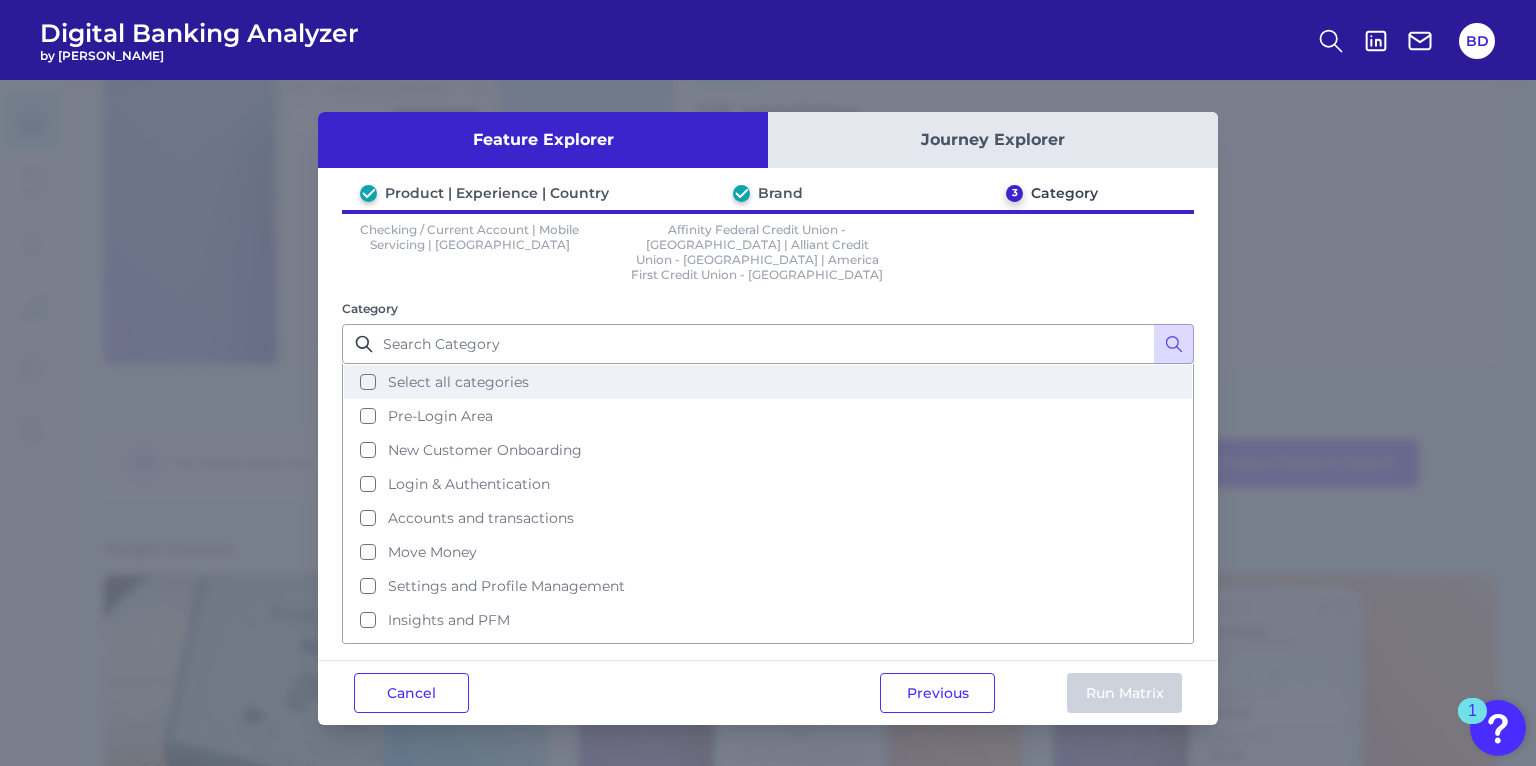 click on "Select all categories" at bounding box center (768, 382) 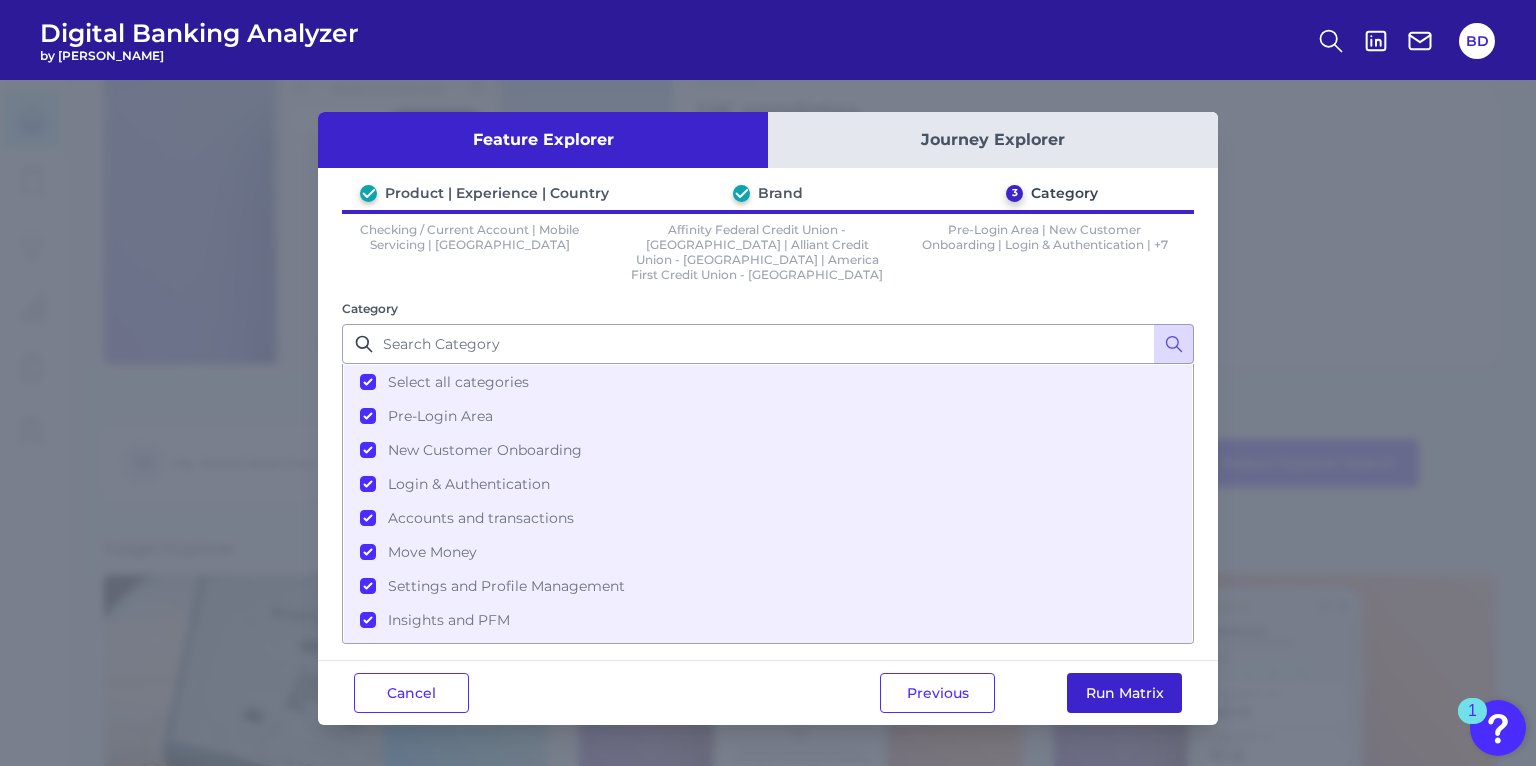 click on "Run Matrix" at bounding box center [1124, 693] 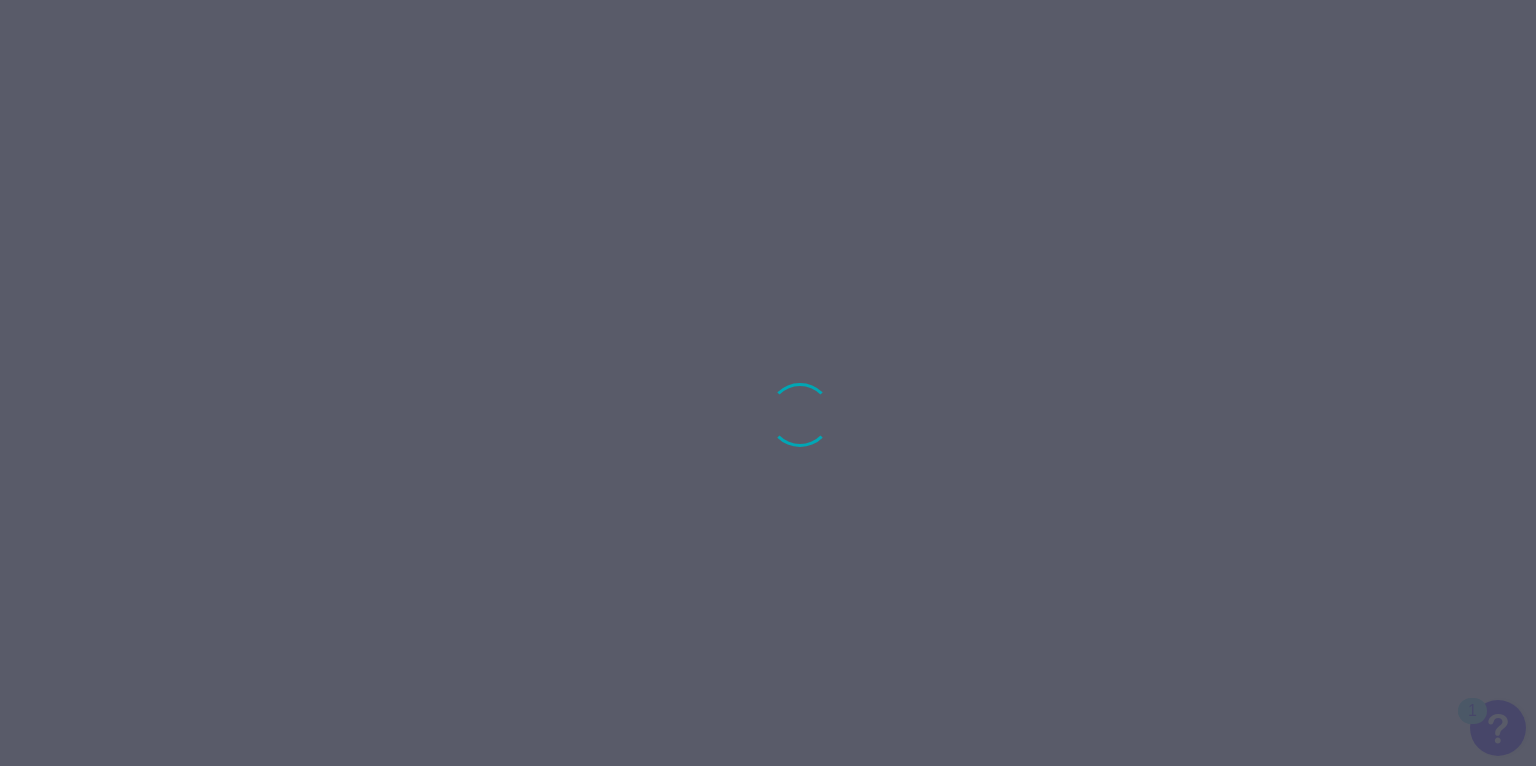 scroll, scrollTop: 0, scrollLeft: 0, axis: both 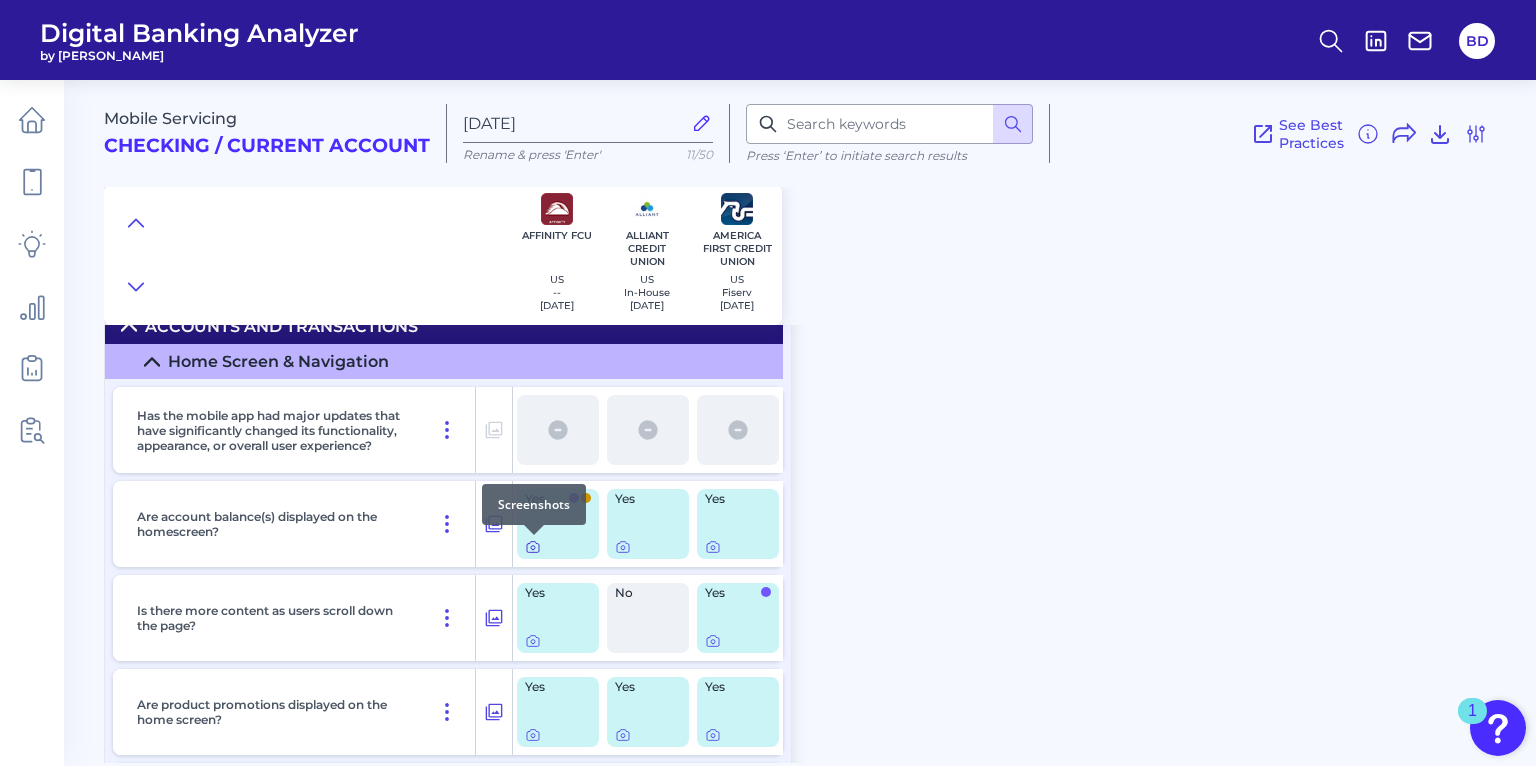 click 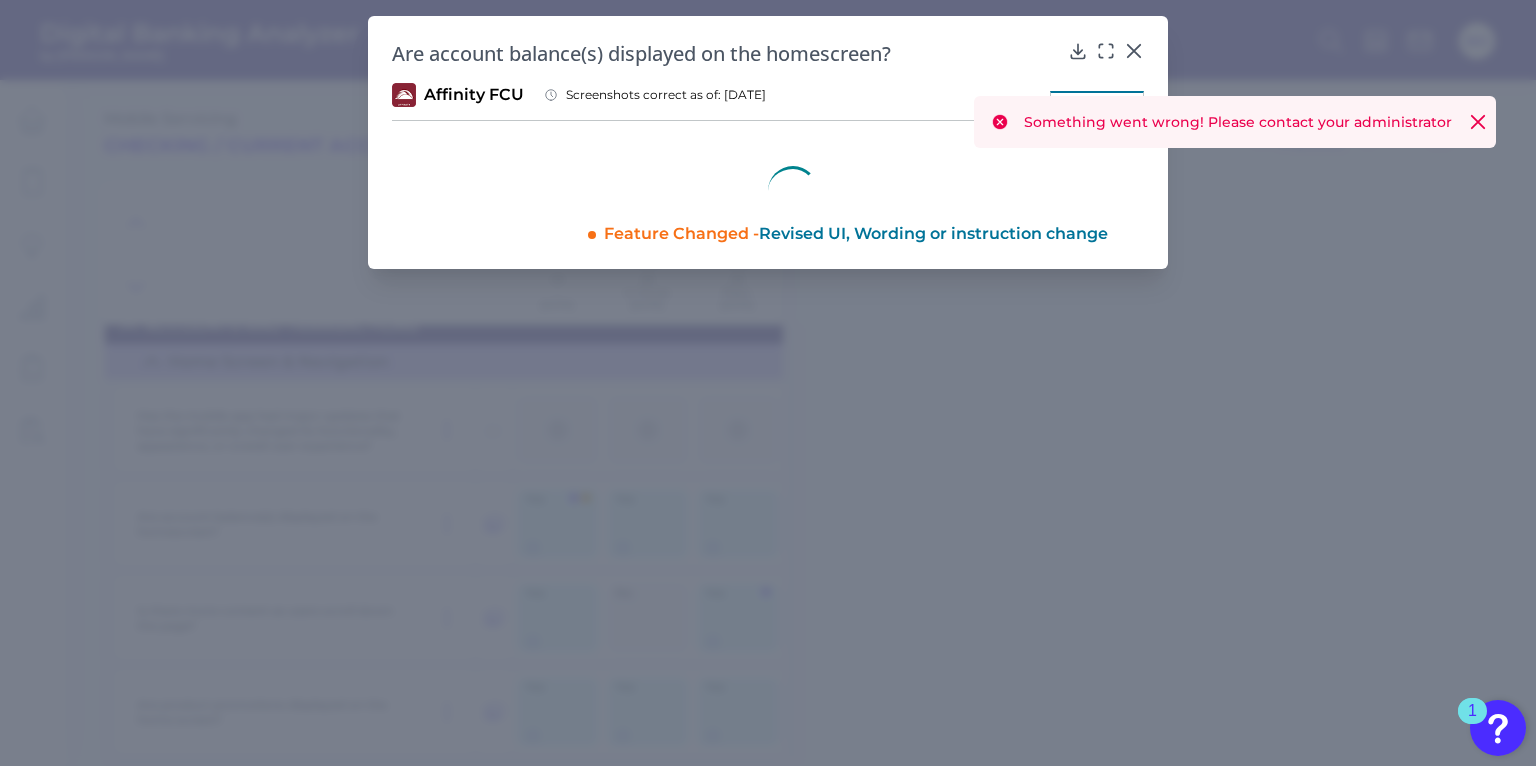 click 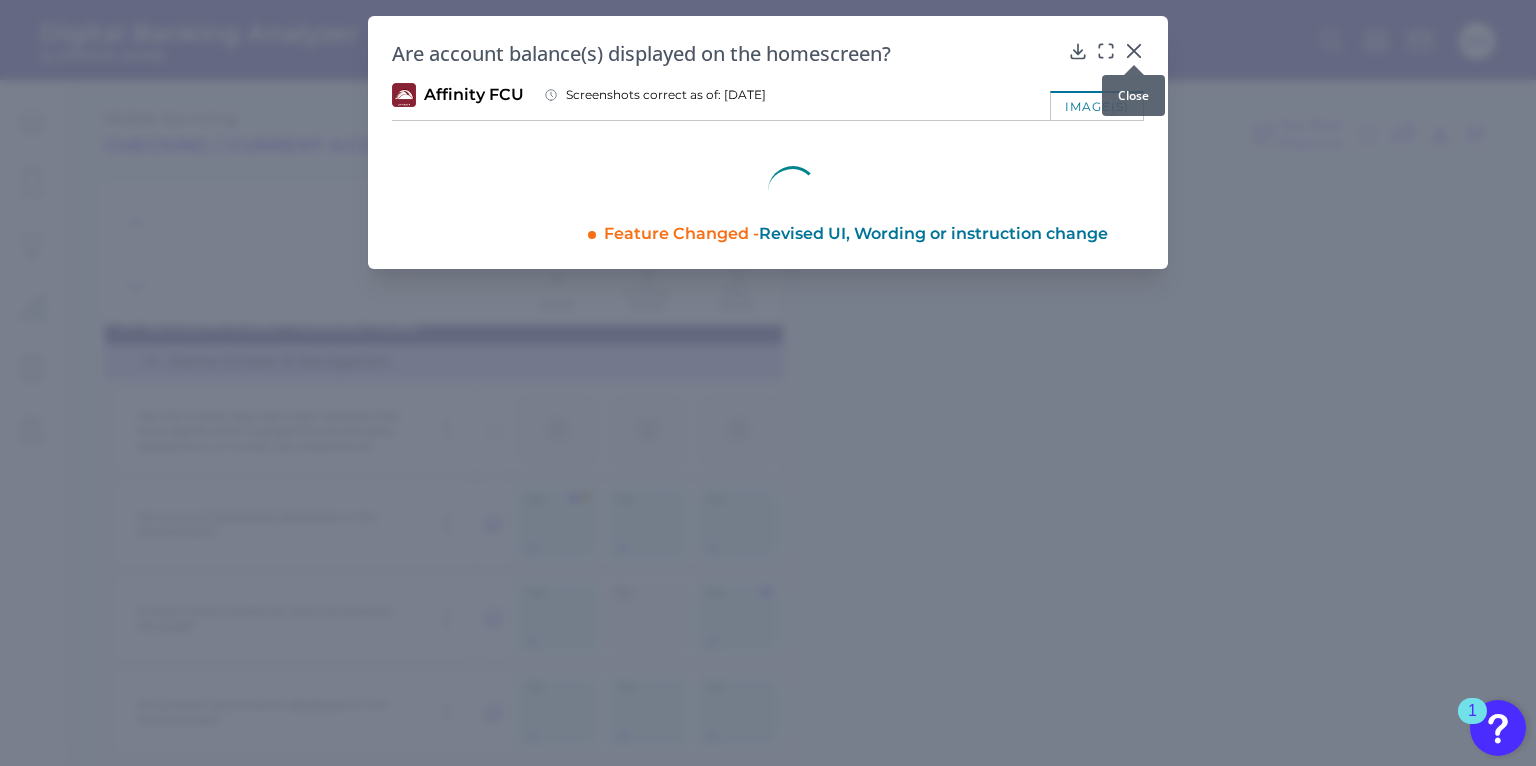 click 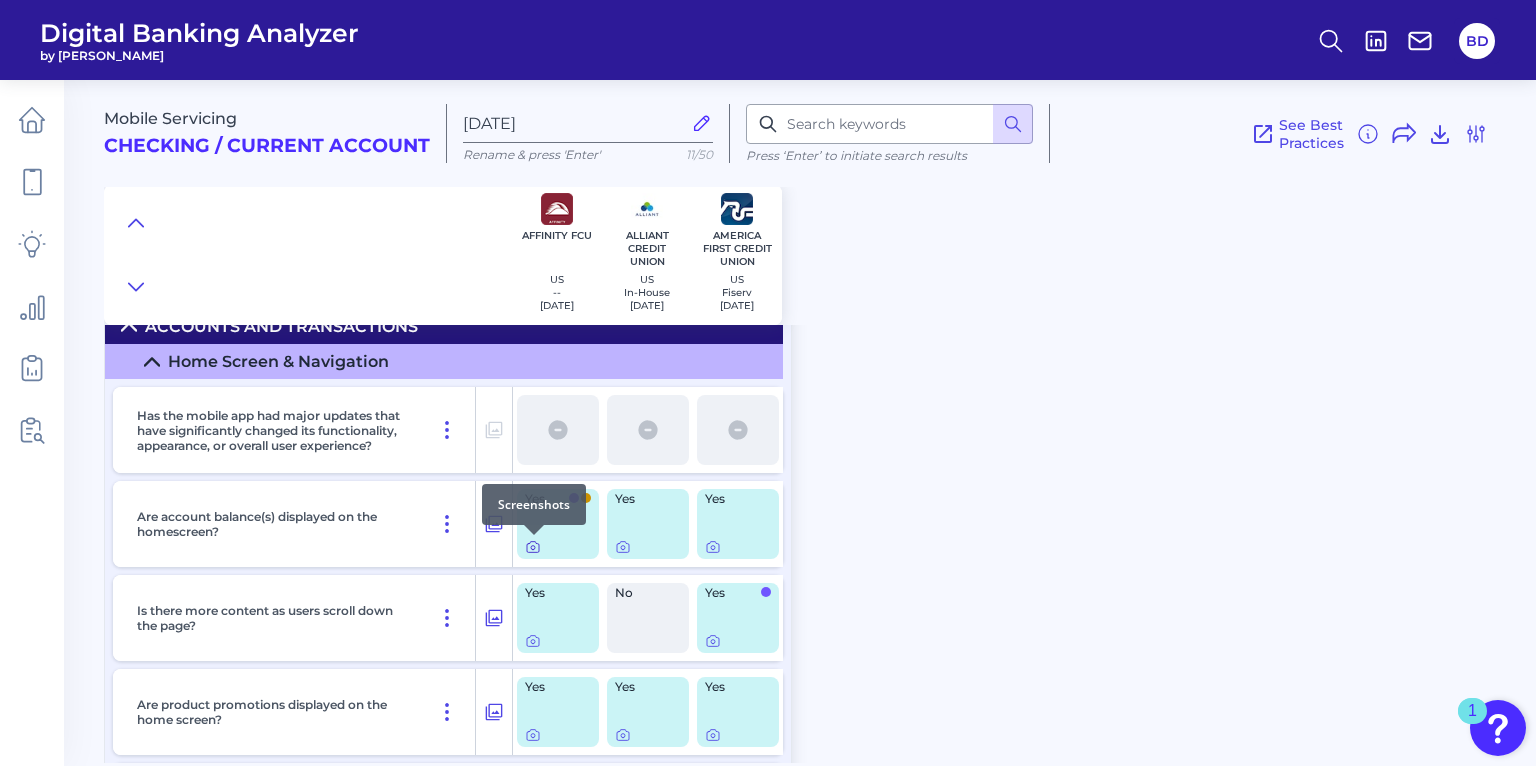 click 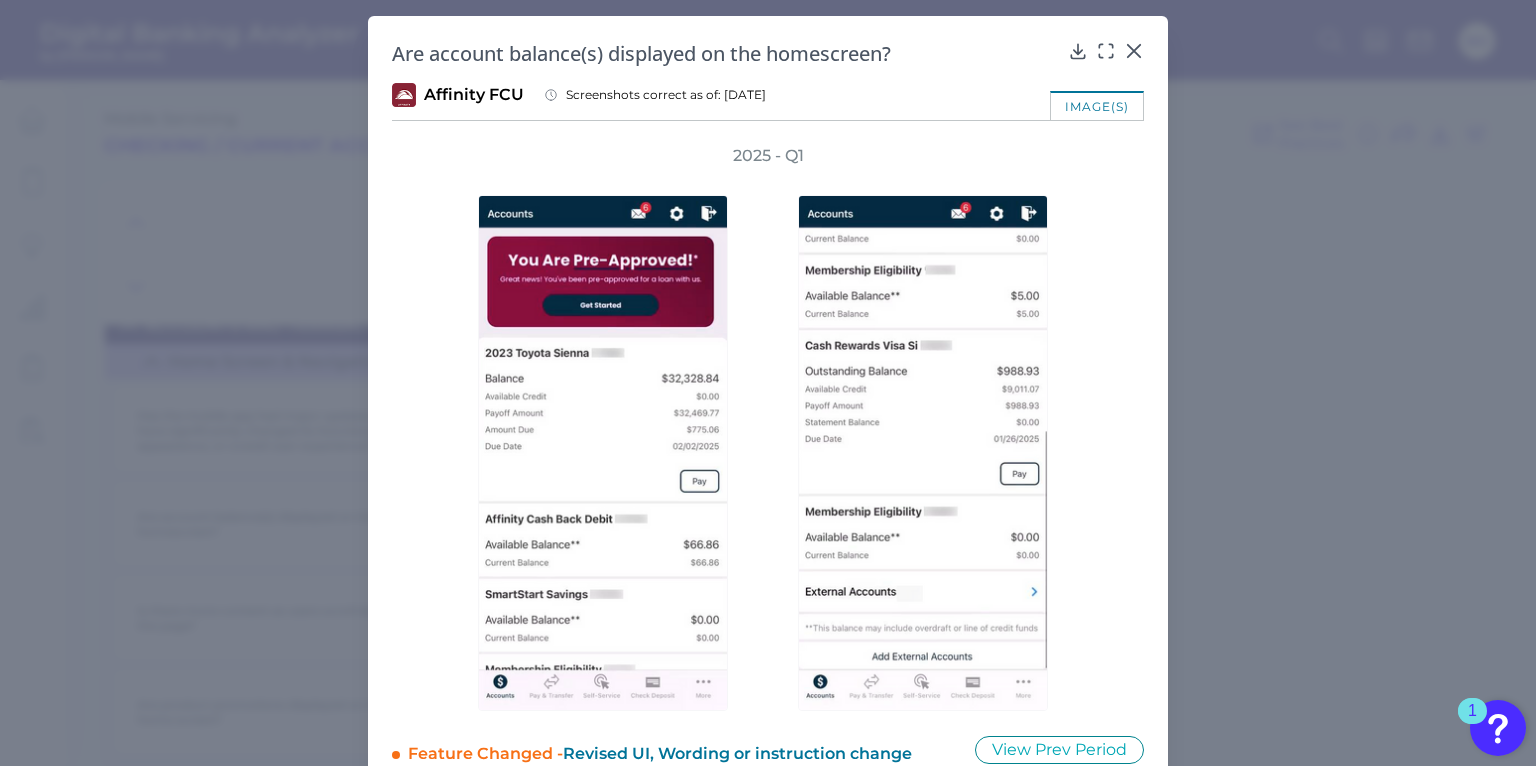 scroll, scrollTop: 38, scrollLeft: 0, axis: vertical 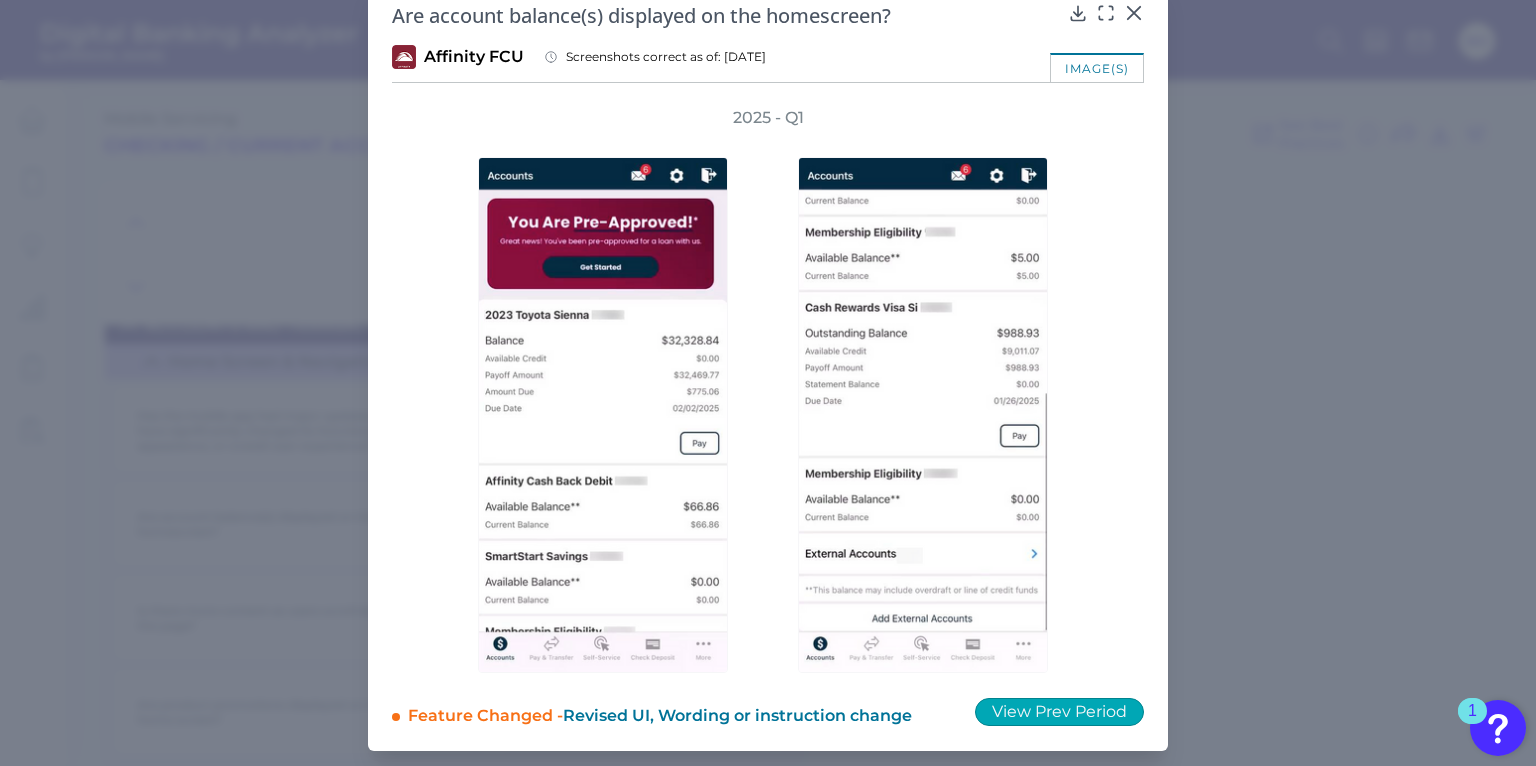 click on "View Prev Period" at bounding box center (1059, 712) 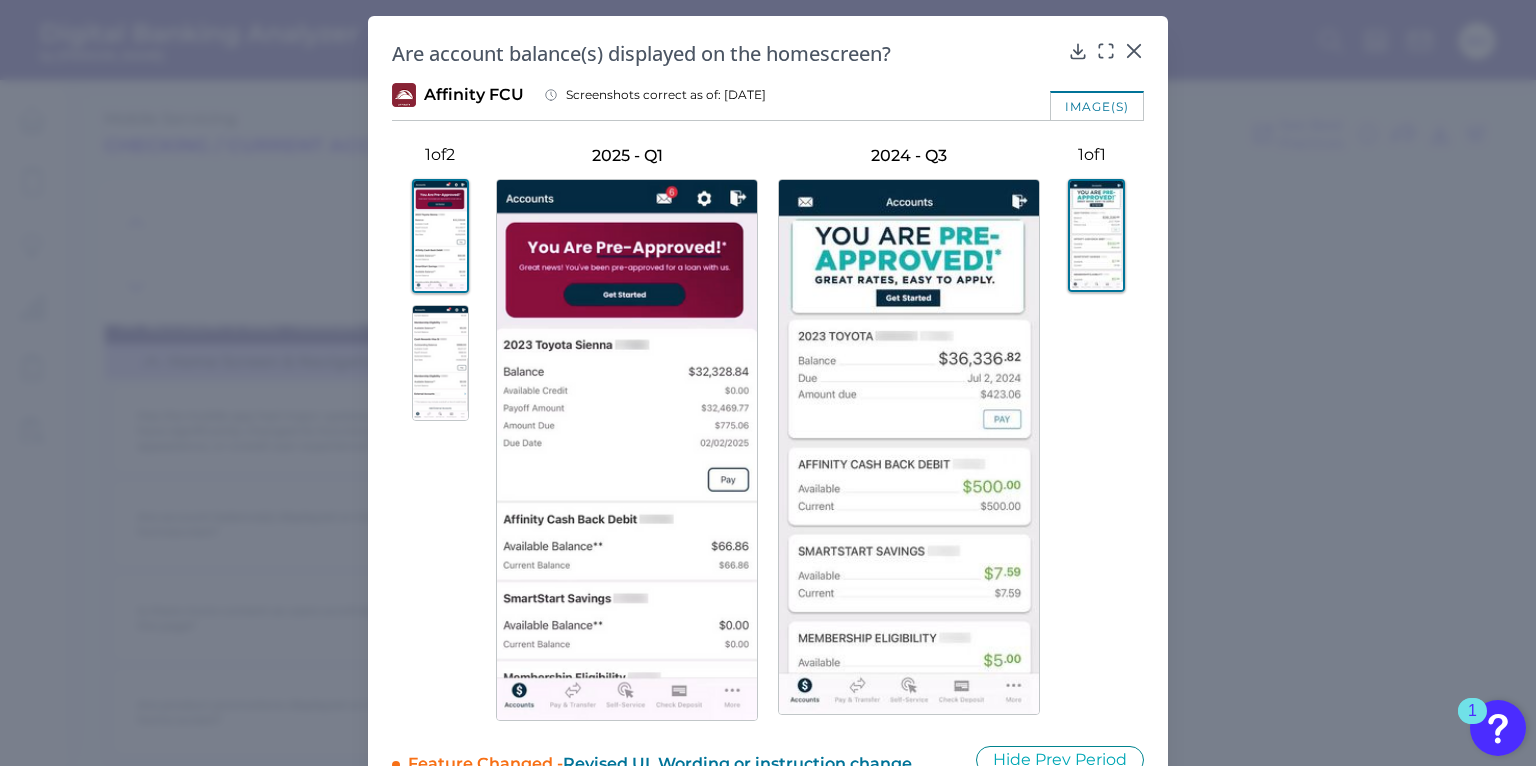 click 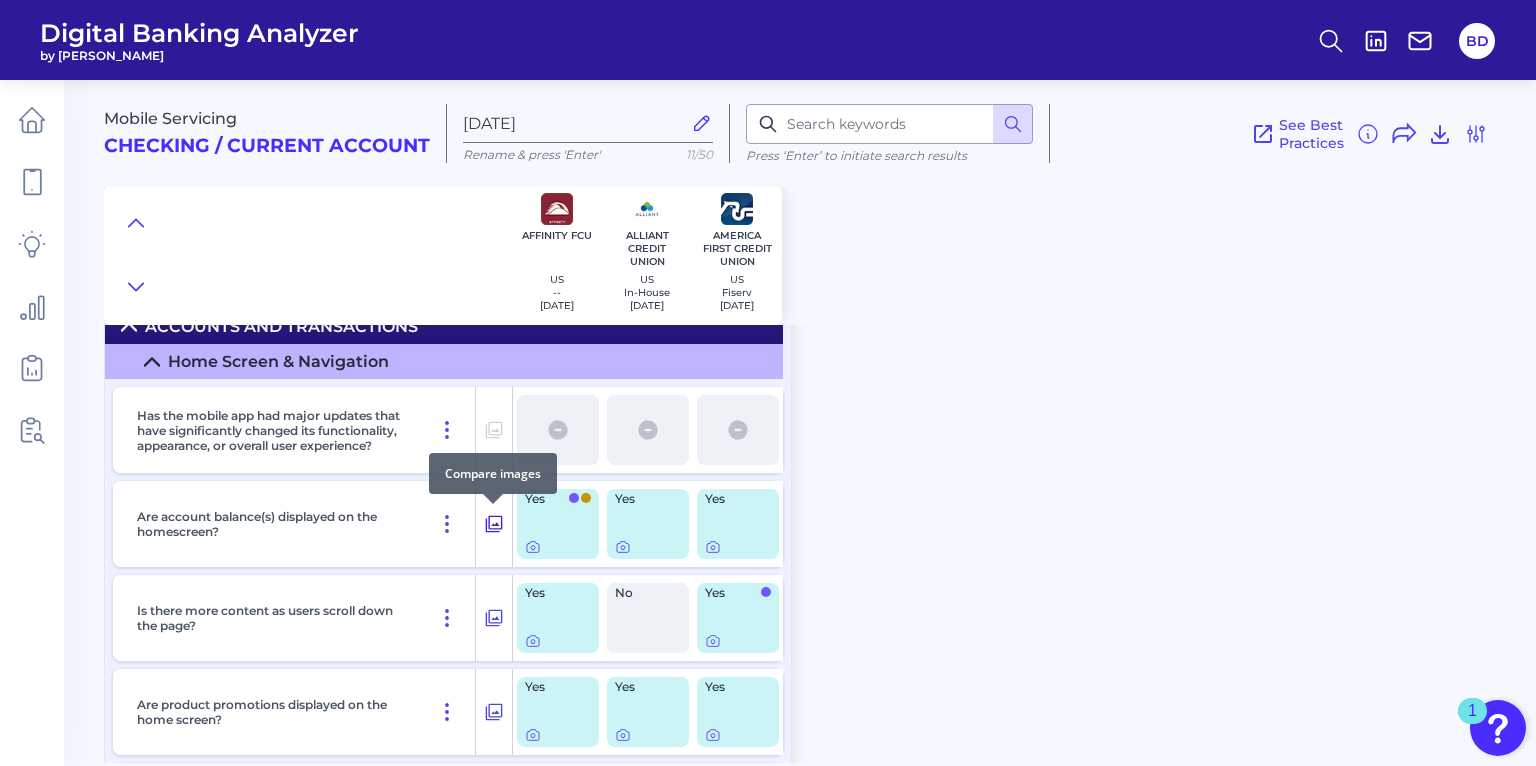 click 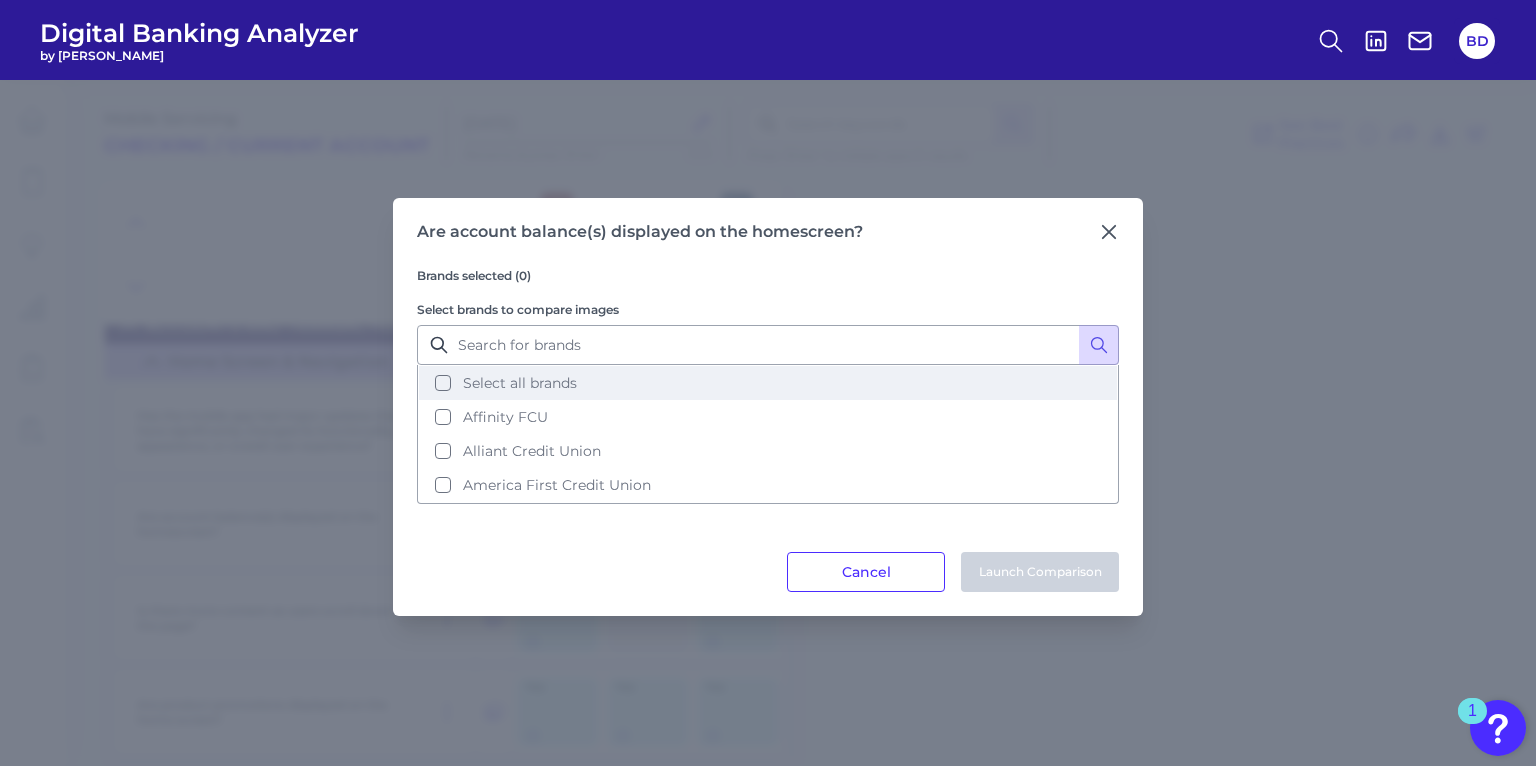click on "Select all brands" at bounding box center [768, 383] 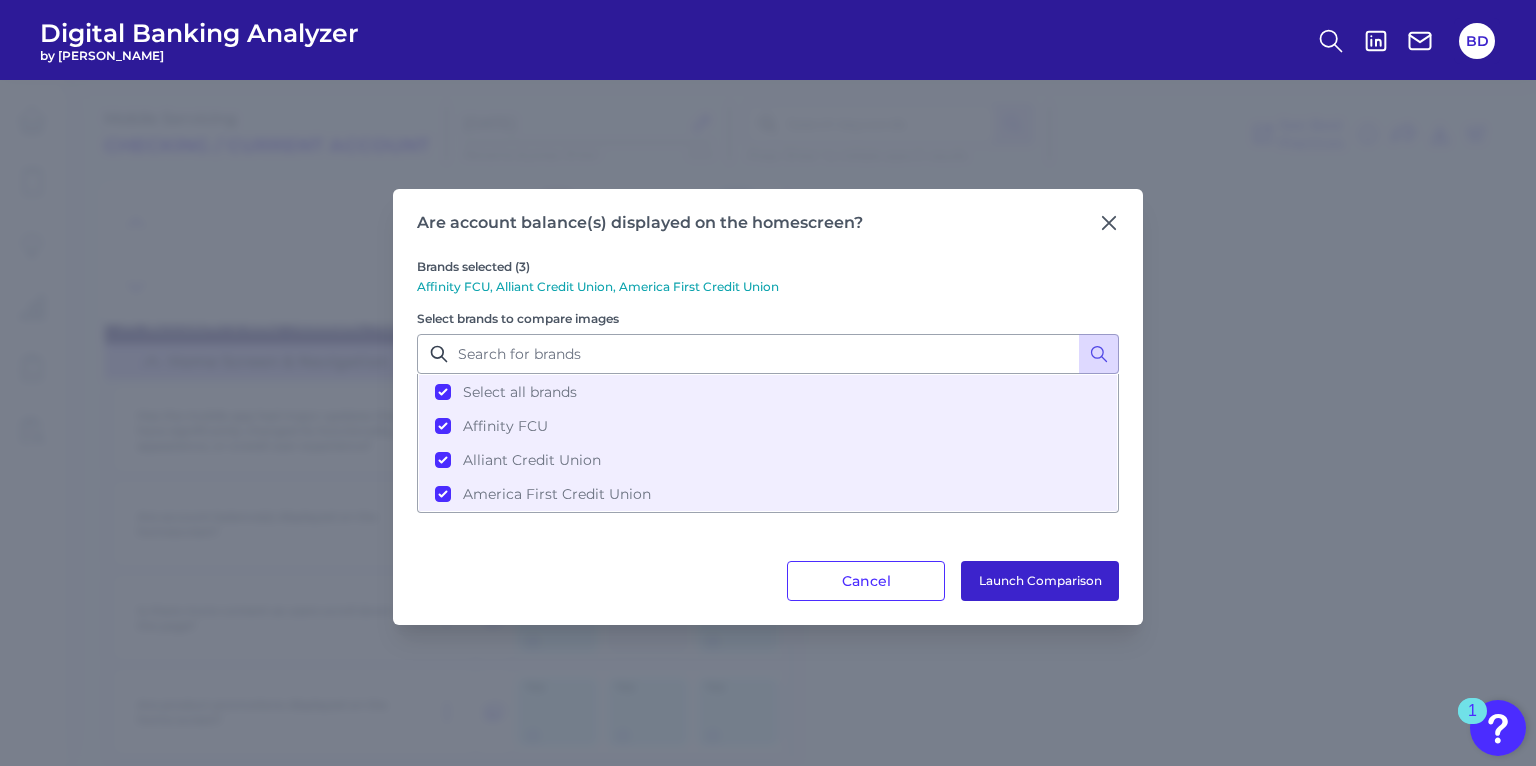 click on "Launch Comparison" at bounding box center (1040, 581) 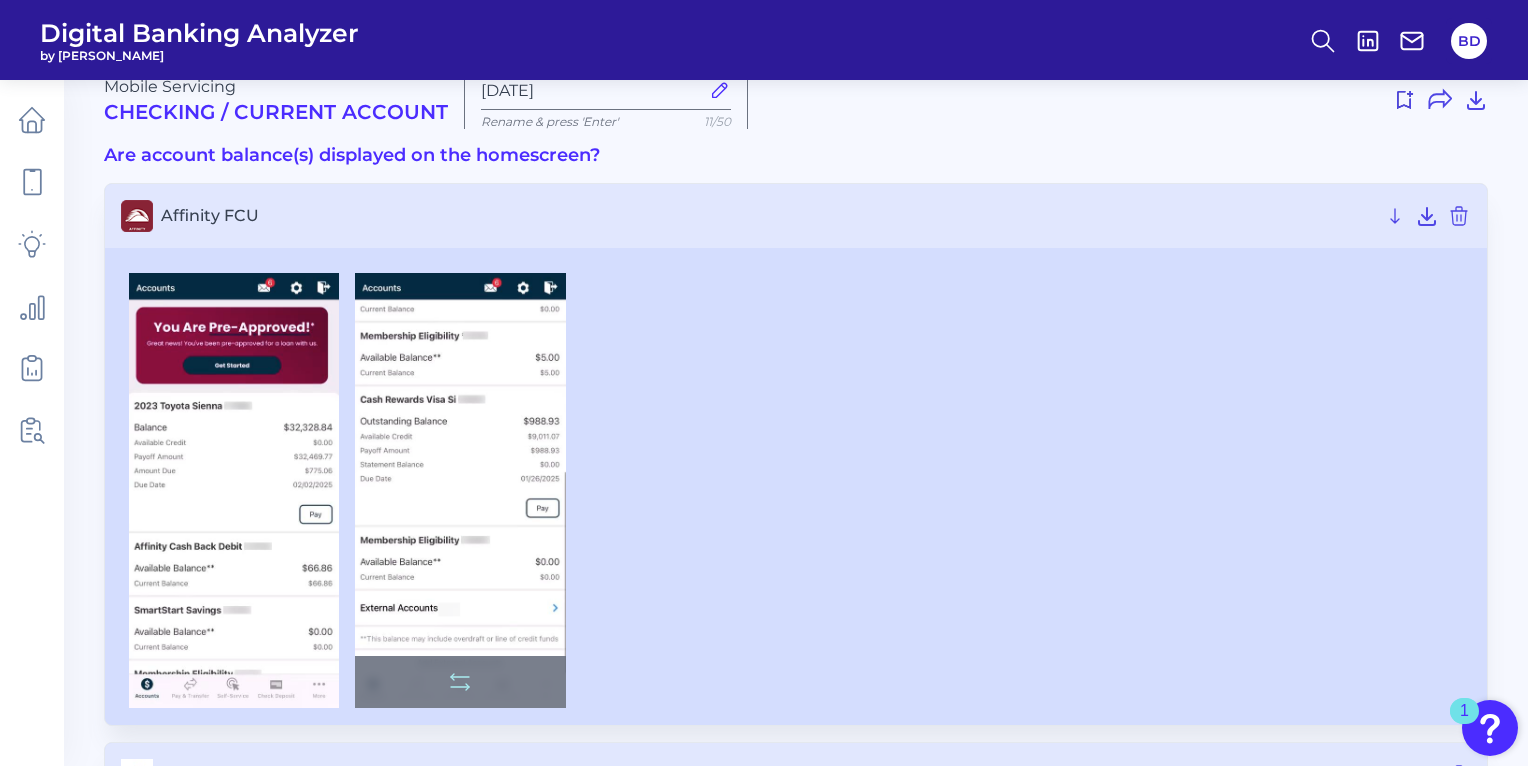 scroll, scrollTop: 0, scrollLeft: 0, axis: both 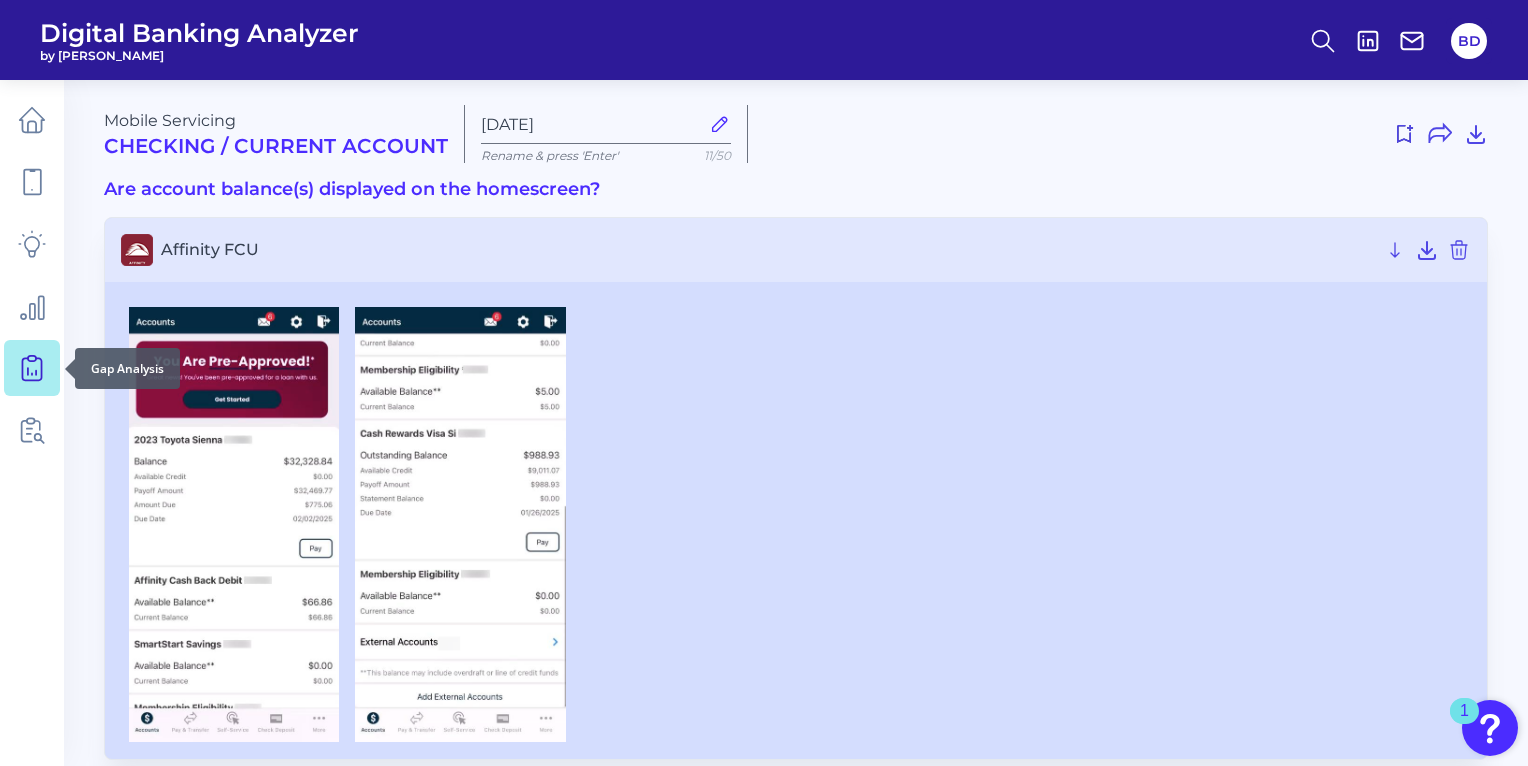 click 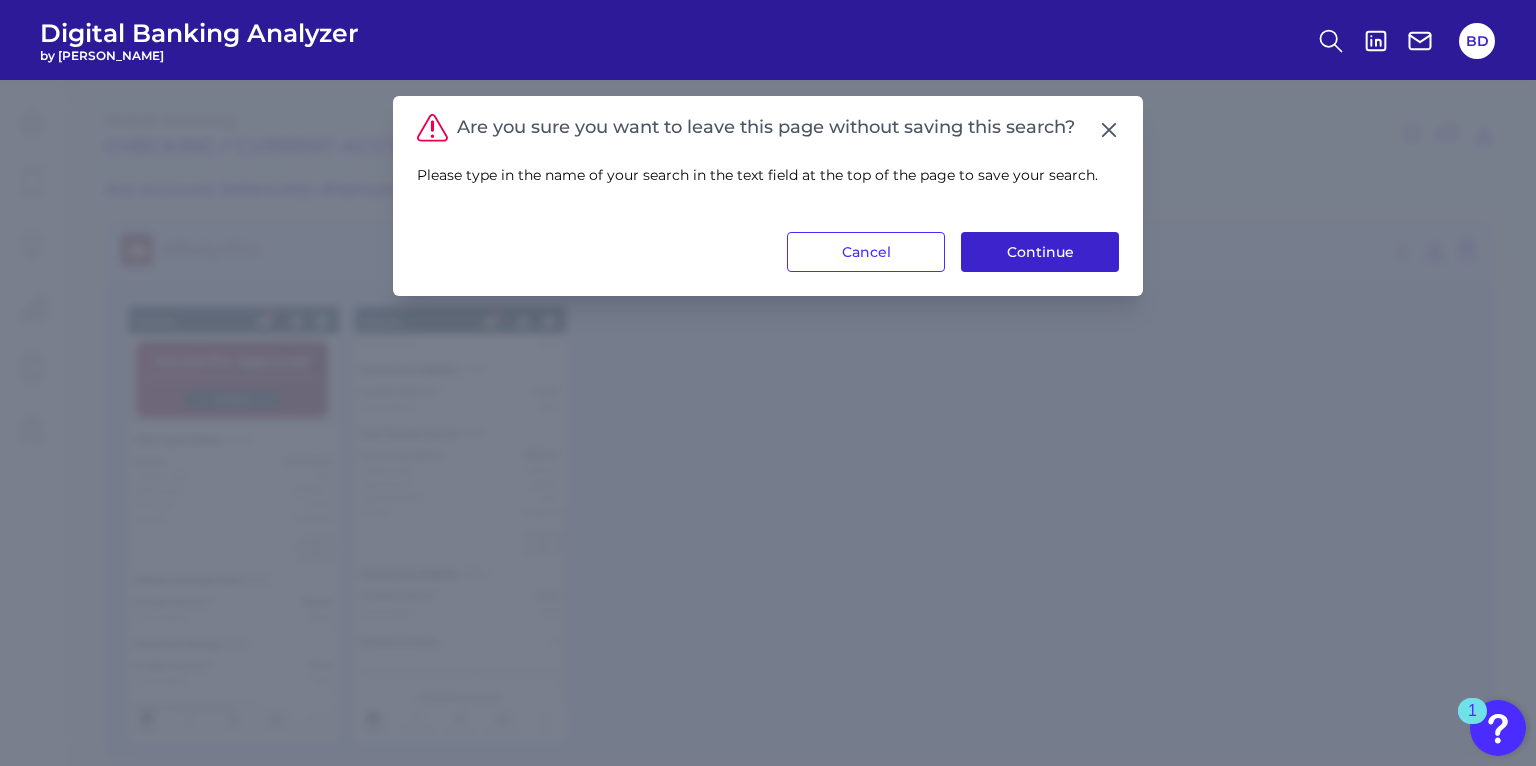 click on "Continue" at bounding box center [1040, 252] 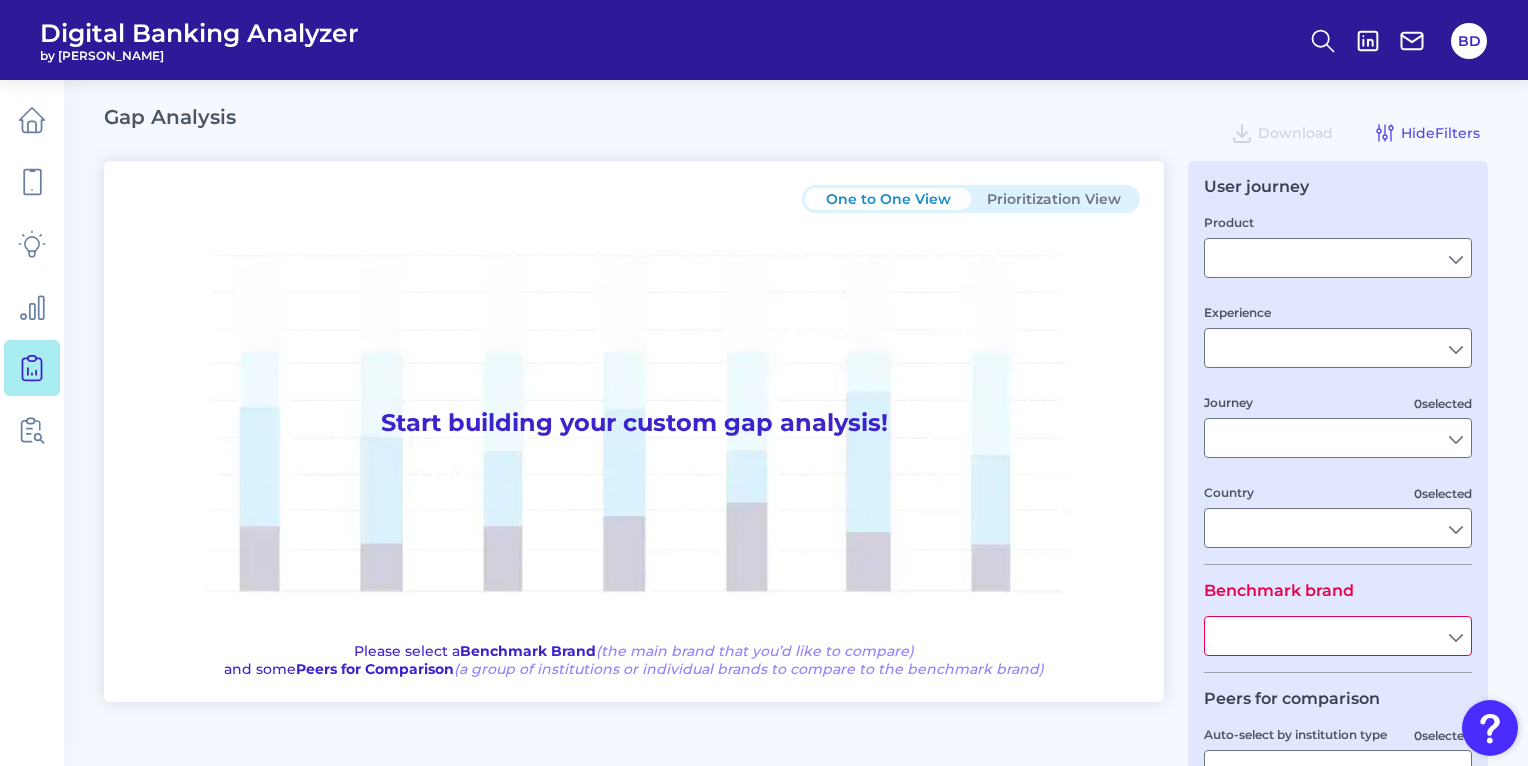 type on "Checking / Current Account" 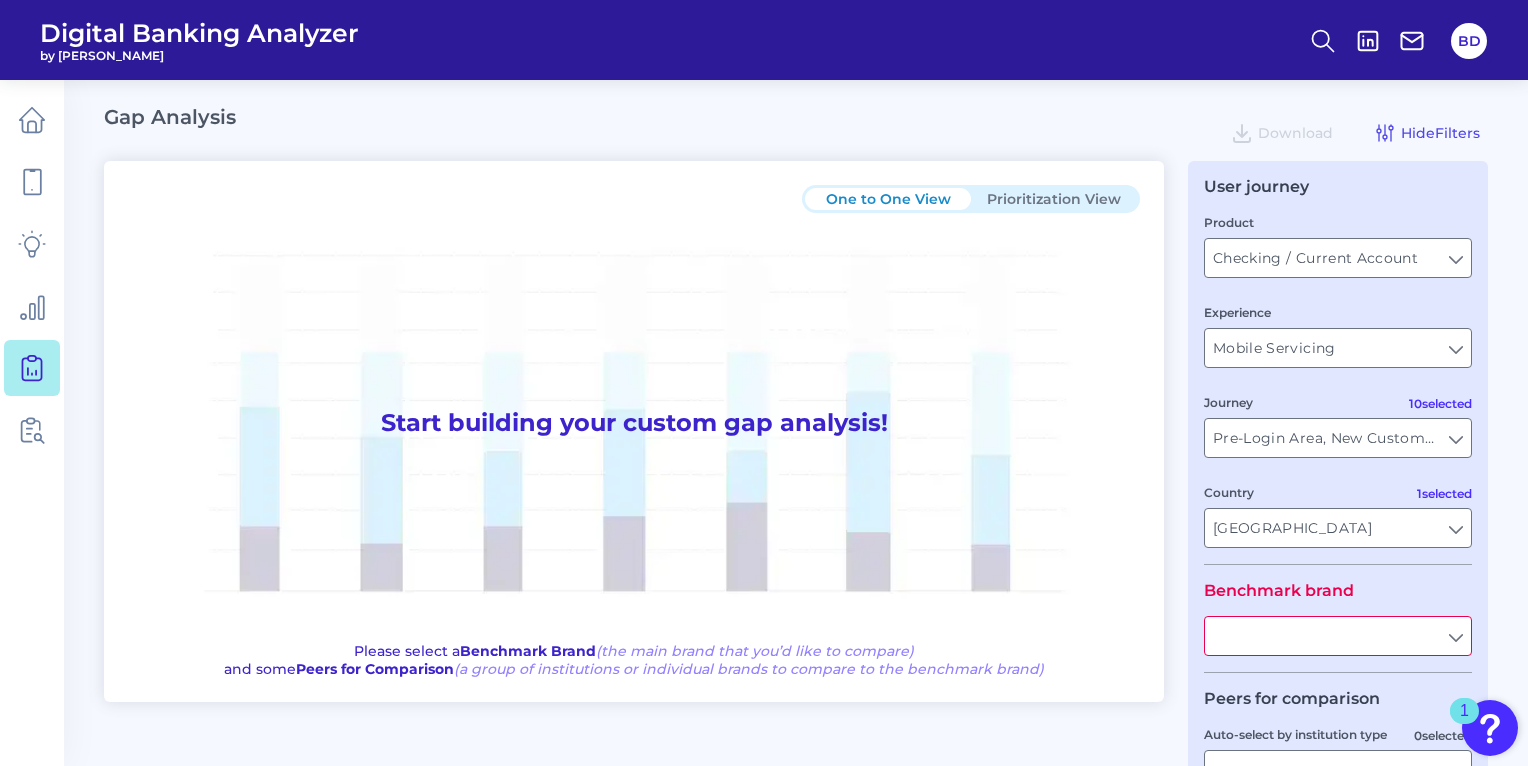 type on "All Journeys" 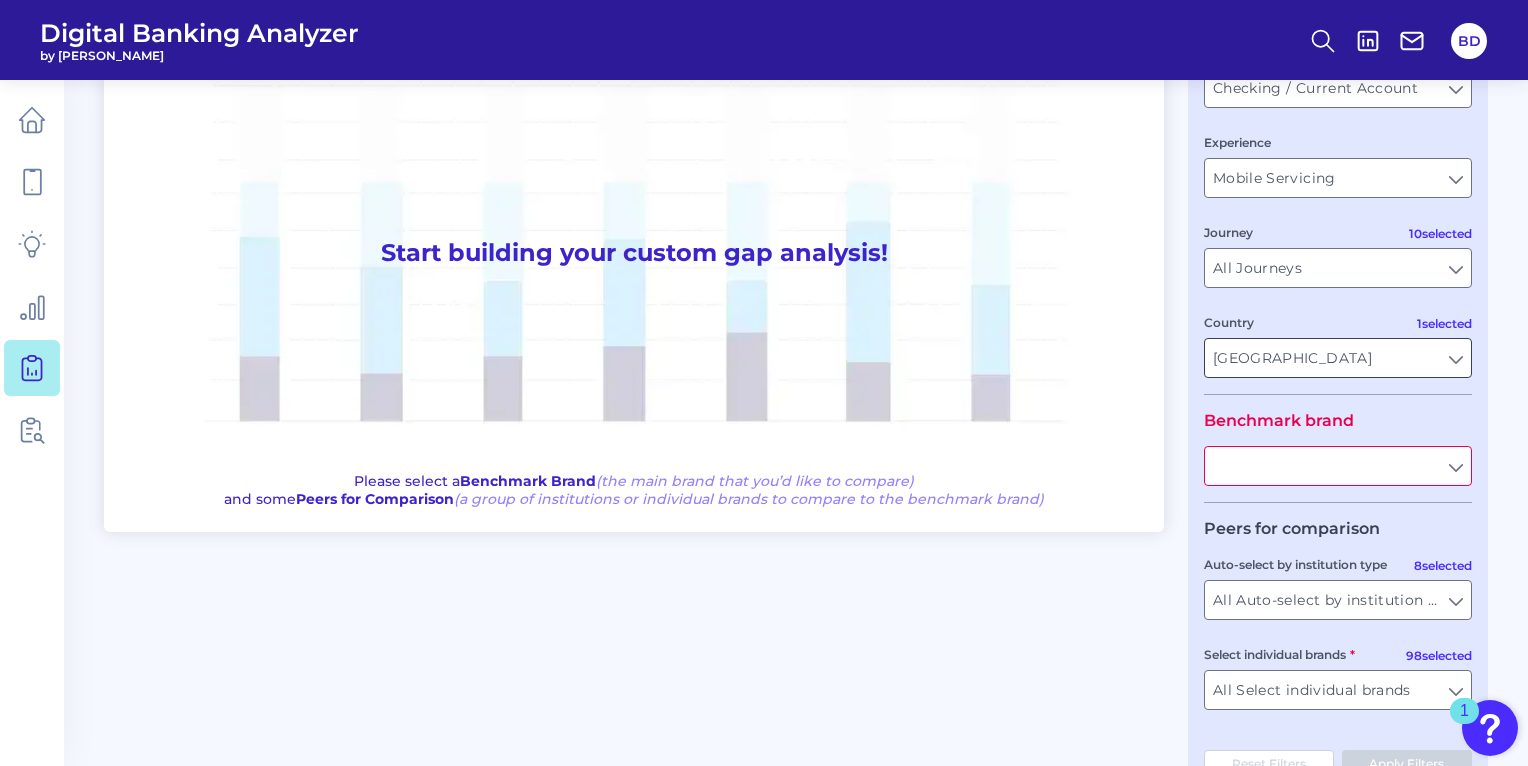 scroll, scrollTop: 233, scrollLeft: 0, axis: vertical 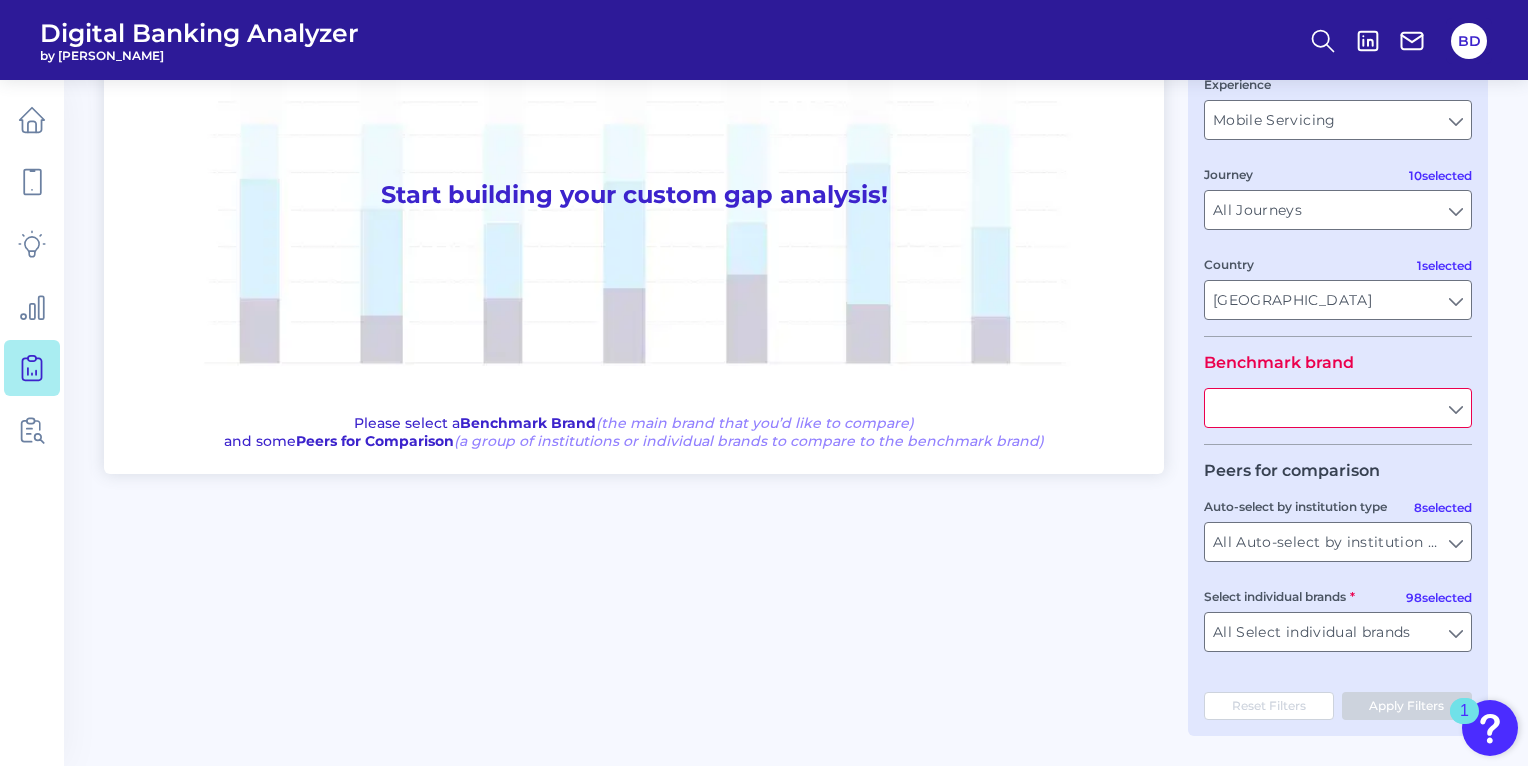 click at bounding box center [1338, 408] 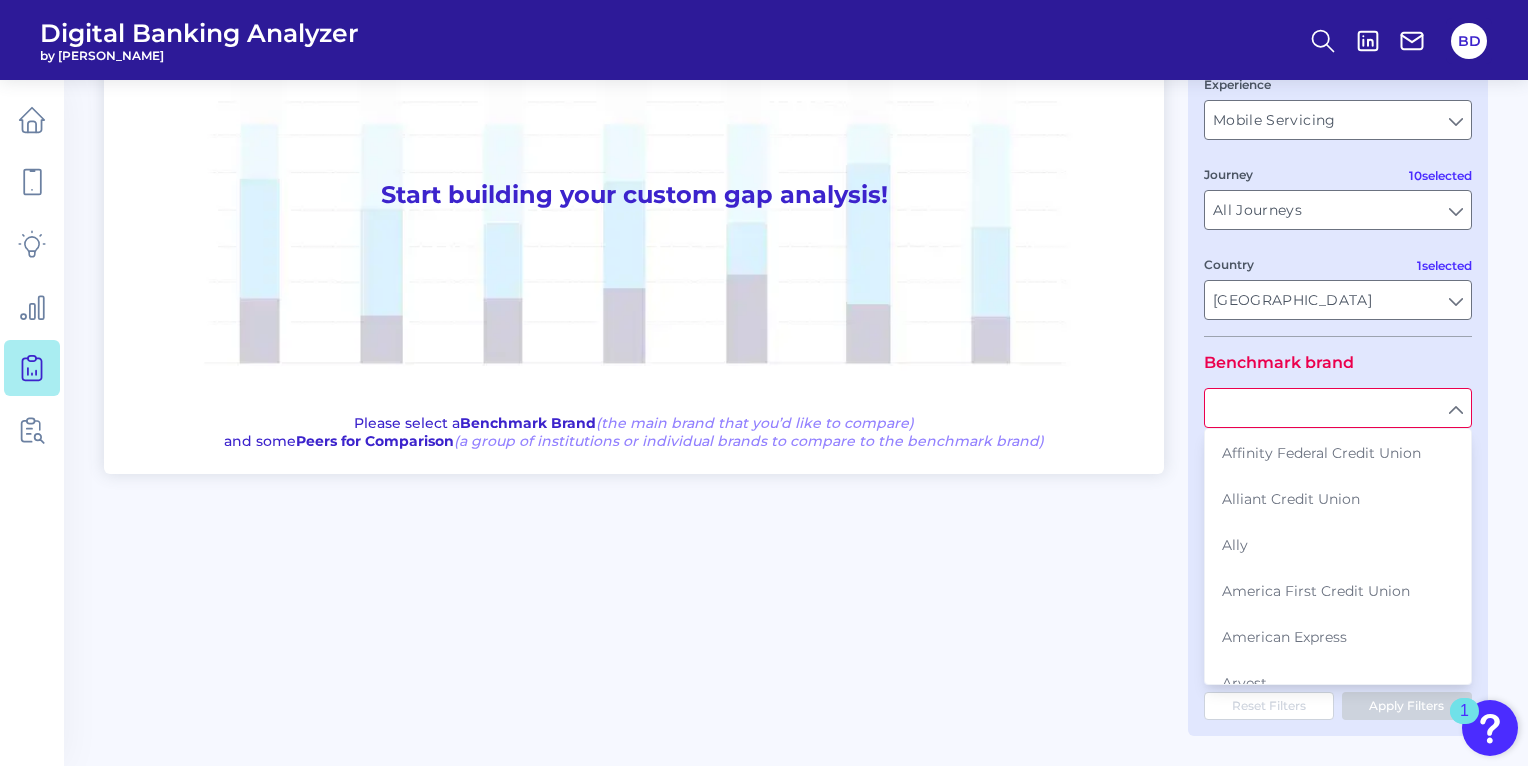 click on "Alliant Credit Union" at bounding box center [1291, 499] 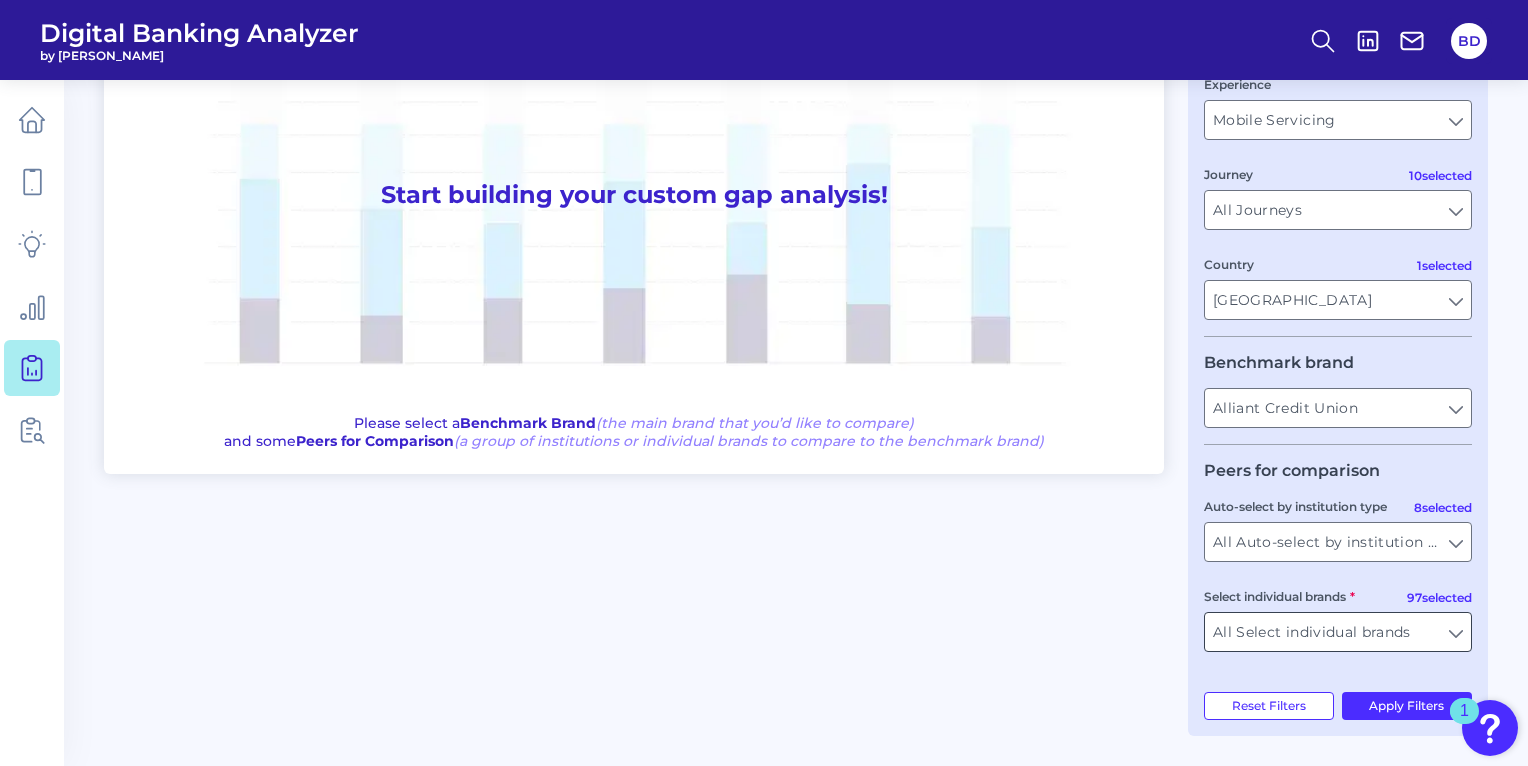 drag, startPoint x: 1338, startPoint y: 376, endPoint x: 1463, endPoint y: 633, distance: 285.78662 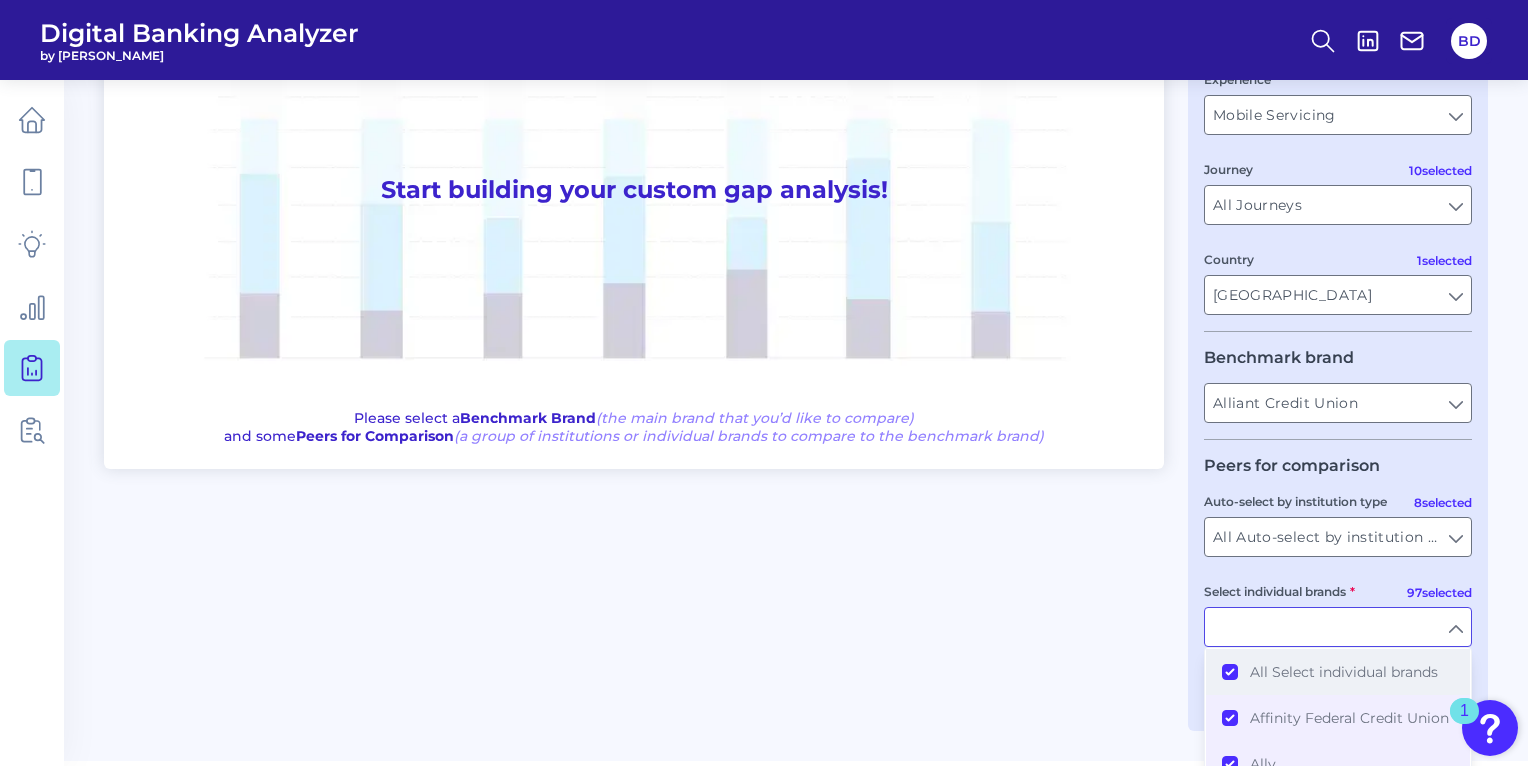drag, startPoint x: 1463, startPoint y: 633, endPoint x: 1232, endPoint y: 681, distance: 235.93431 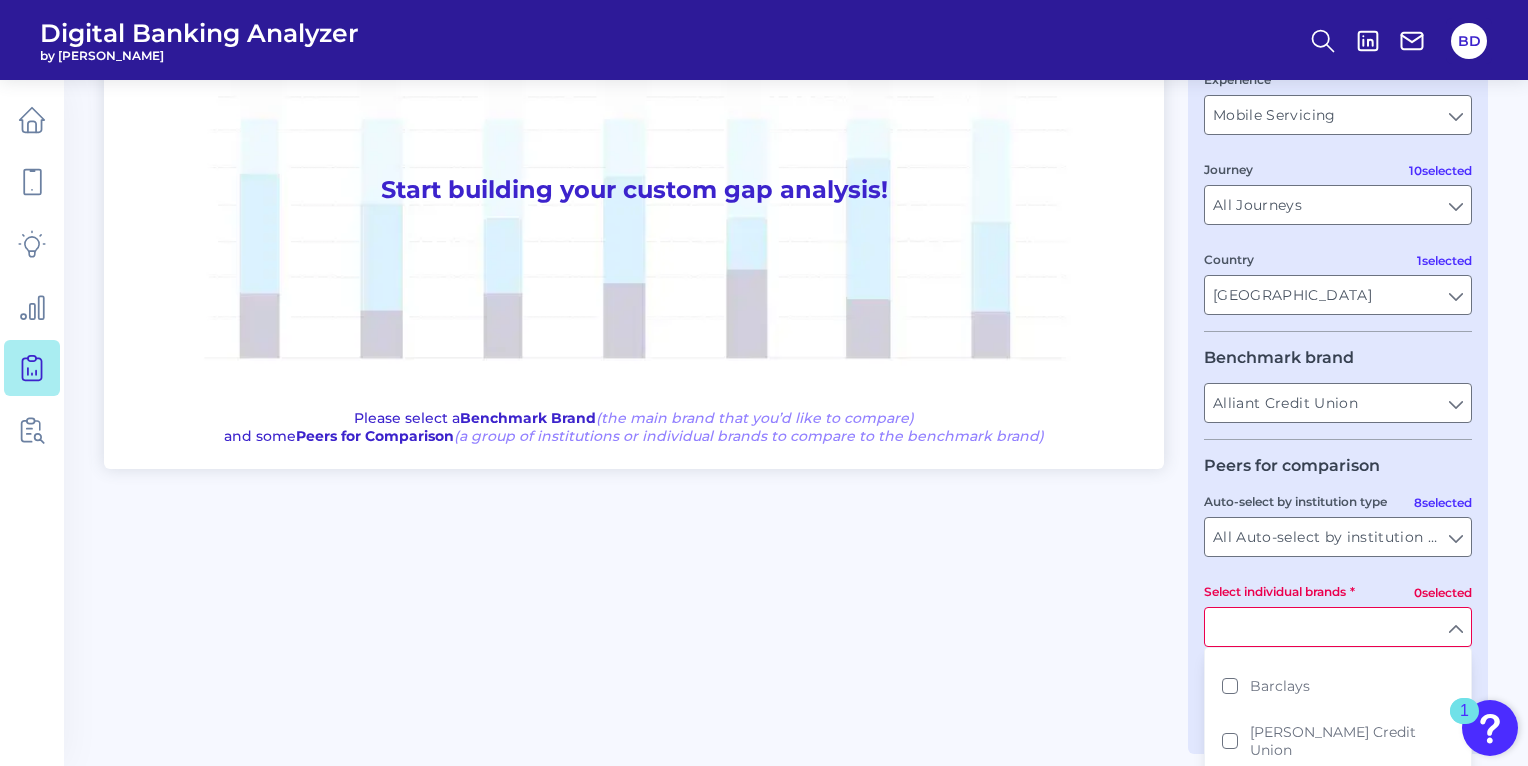 scroll, scrollTop: 508, scrollLeft: 0, axis: vertical 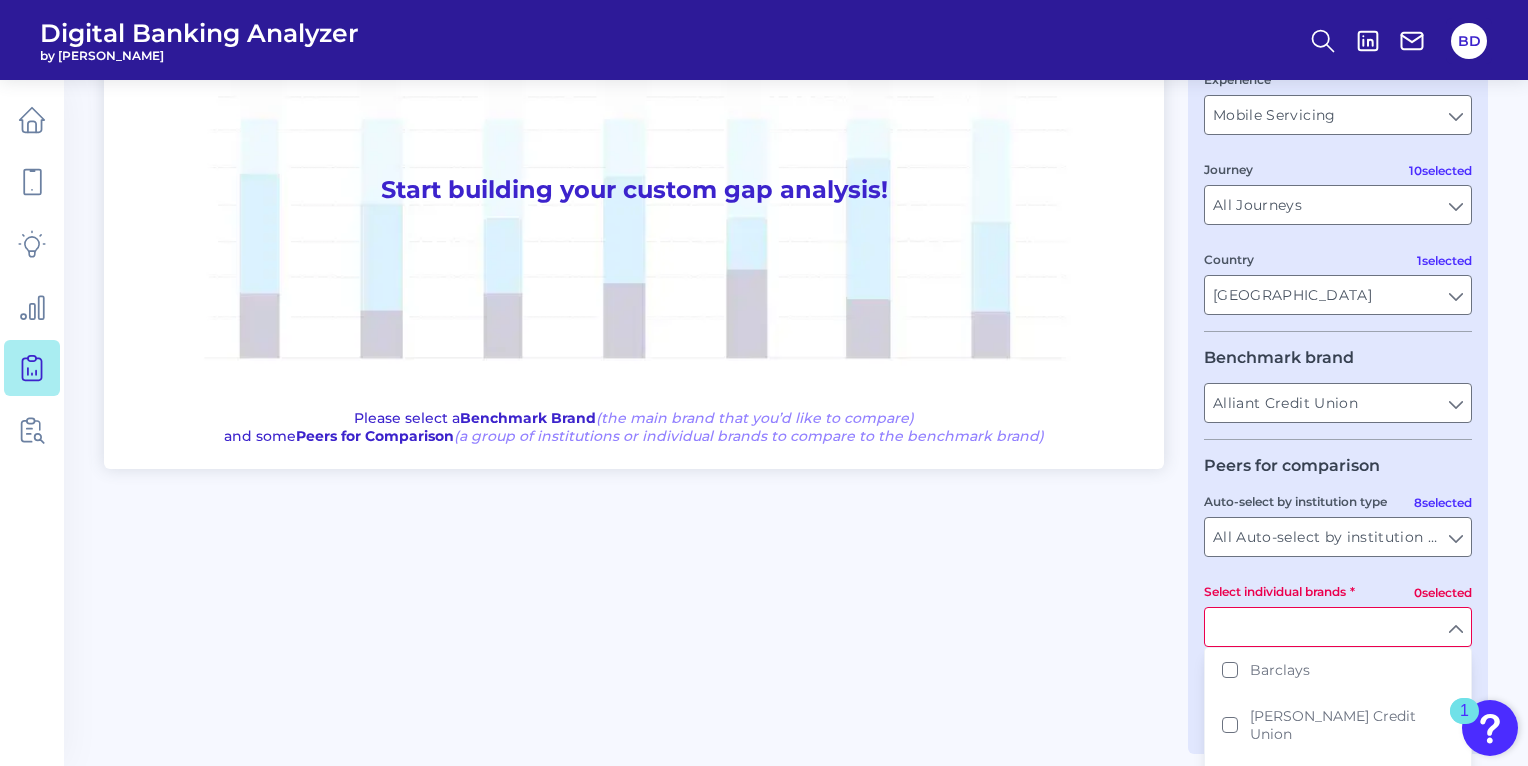 click on "[PERSON_NAME] Credit Union" at bounding box center (1338, 725) 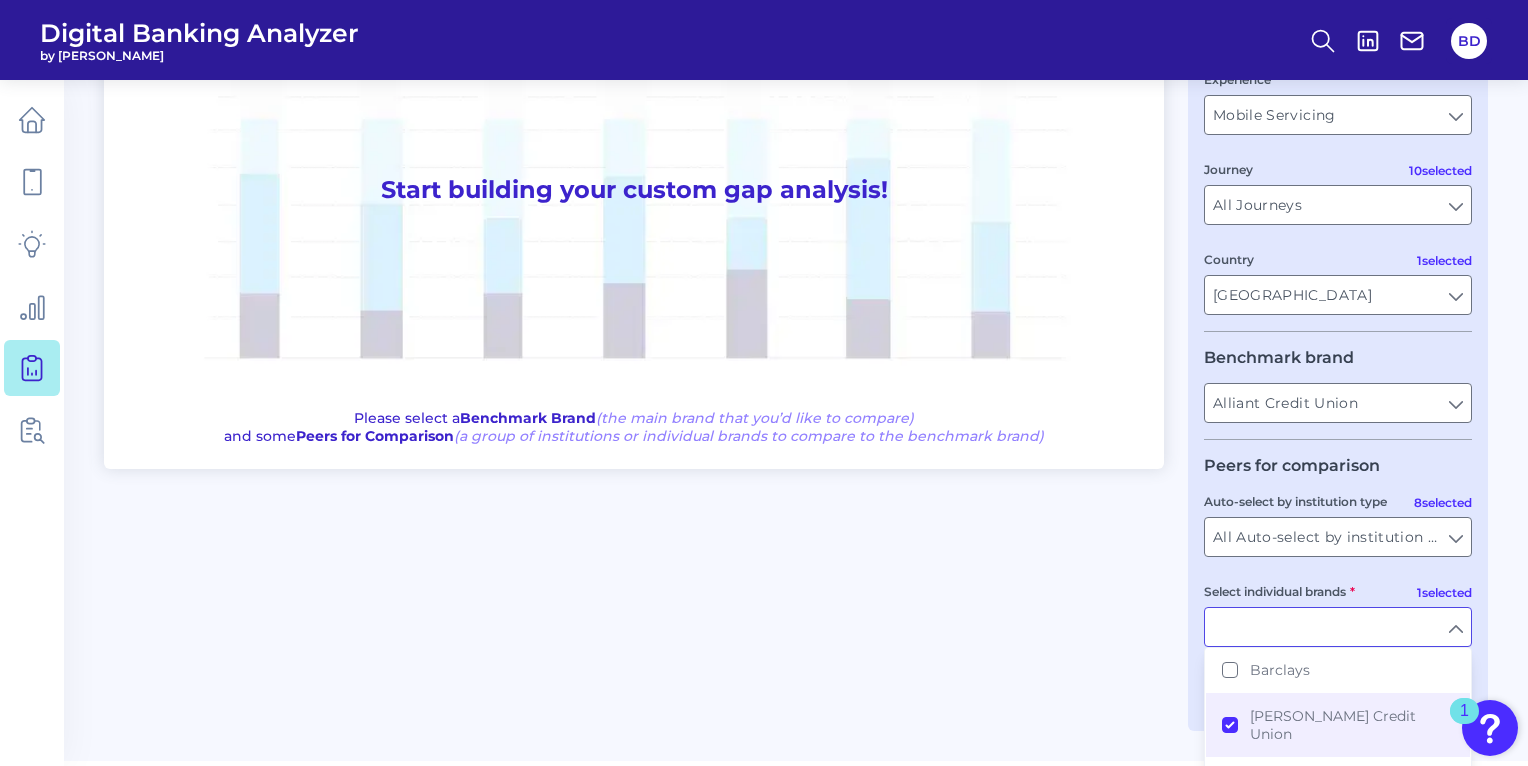 drag, startPoint x: 1232, startPoint y: 681, endPoint x: 1110, endPoint y: 628, distance: 133.01503 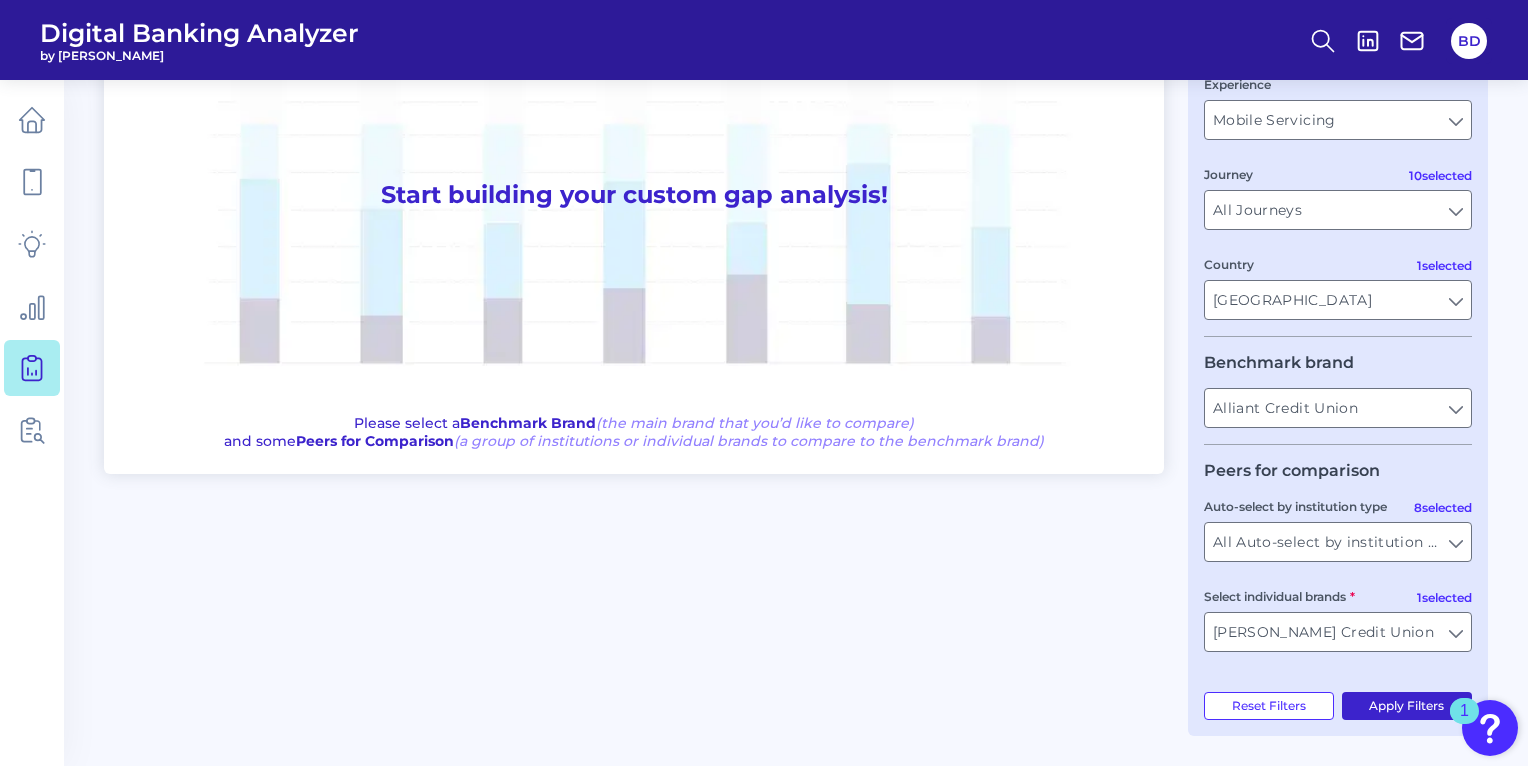 drag, startPoint x: 1110, startPoint y: 628, endPoint x: 1408, endPoint y: 712, distance: 309.61267 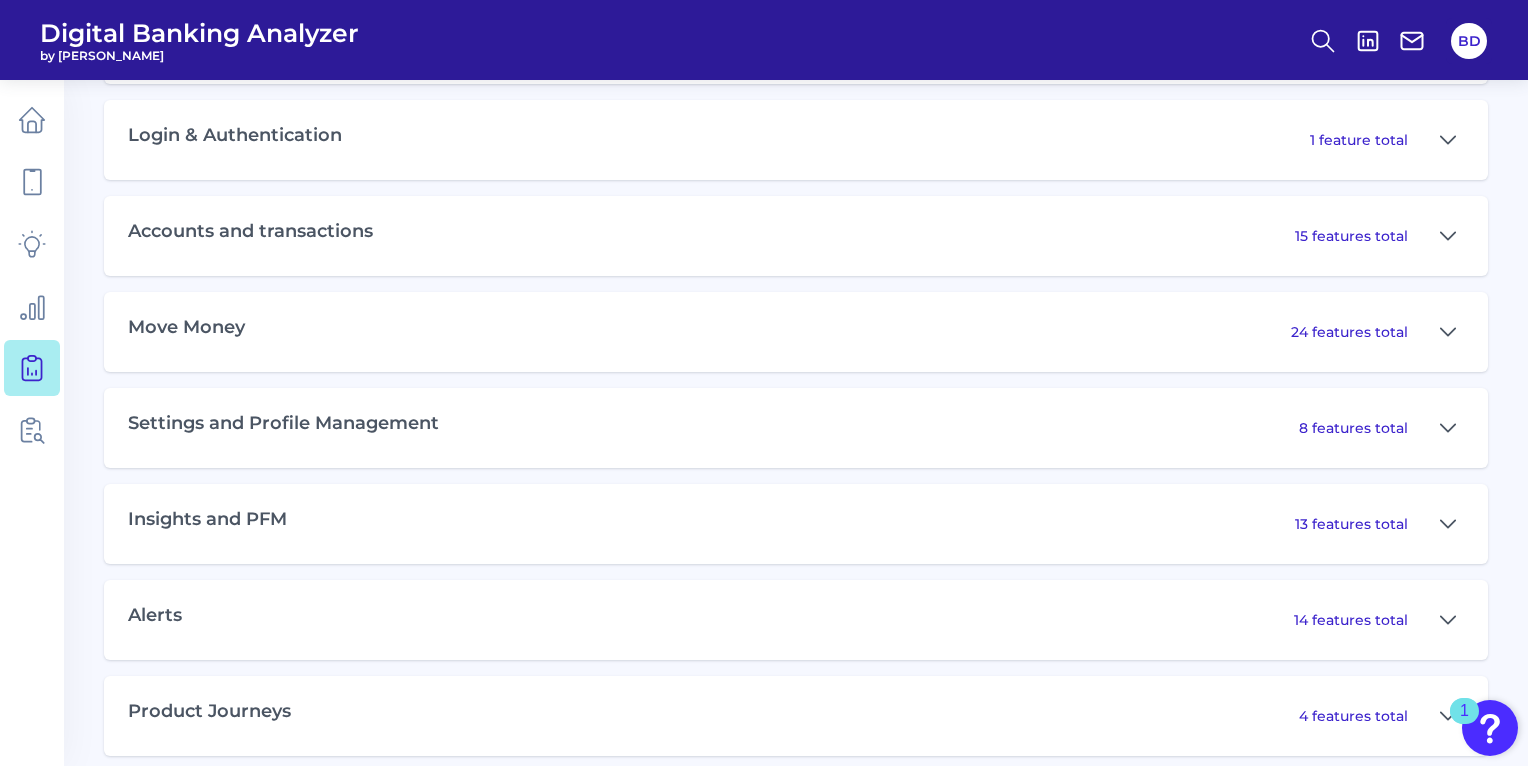 scroll, scrollTop: 1072, scrollLeft: 0, axis: vertical 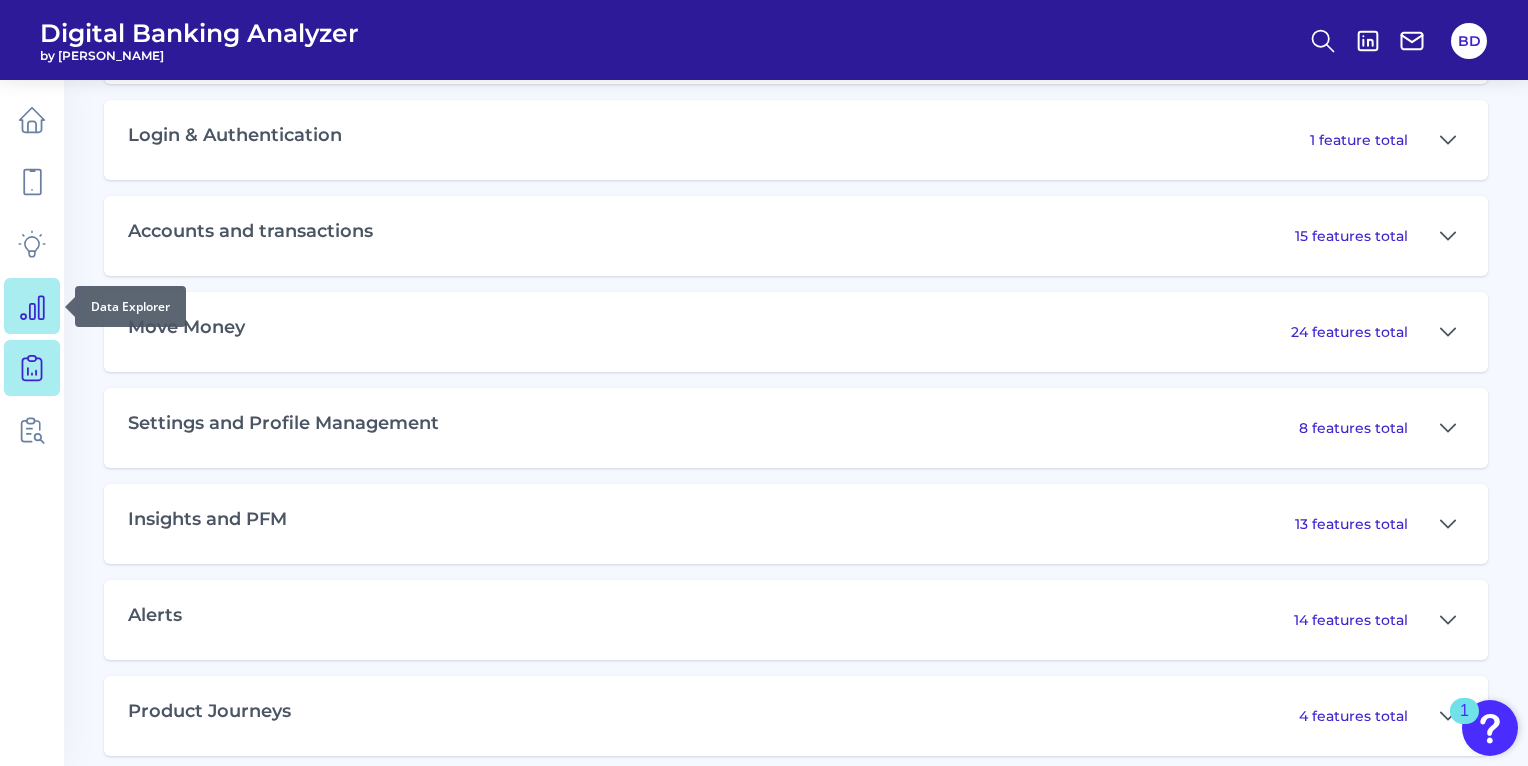 click 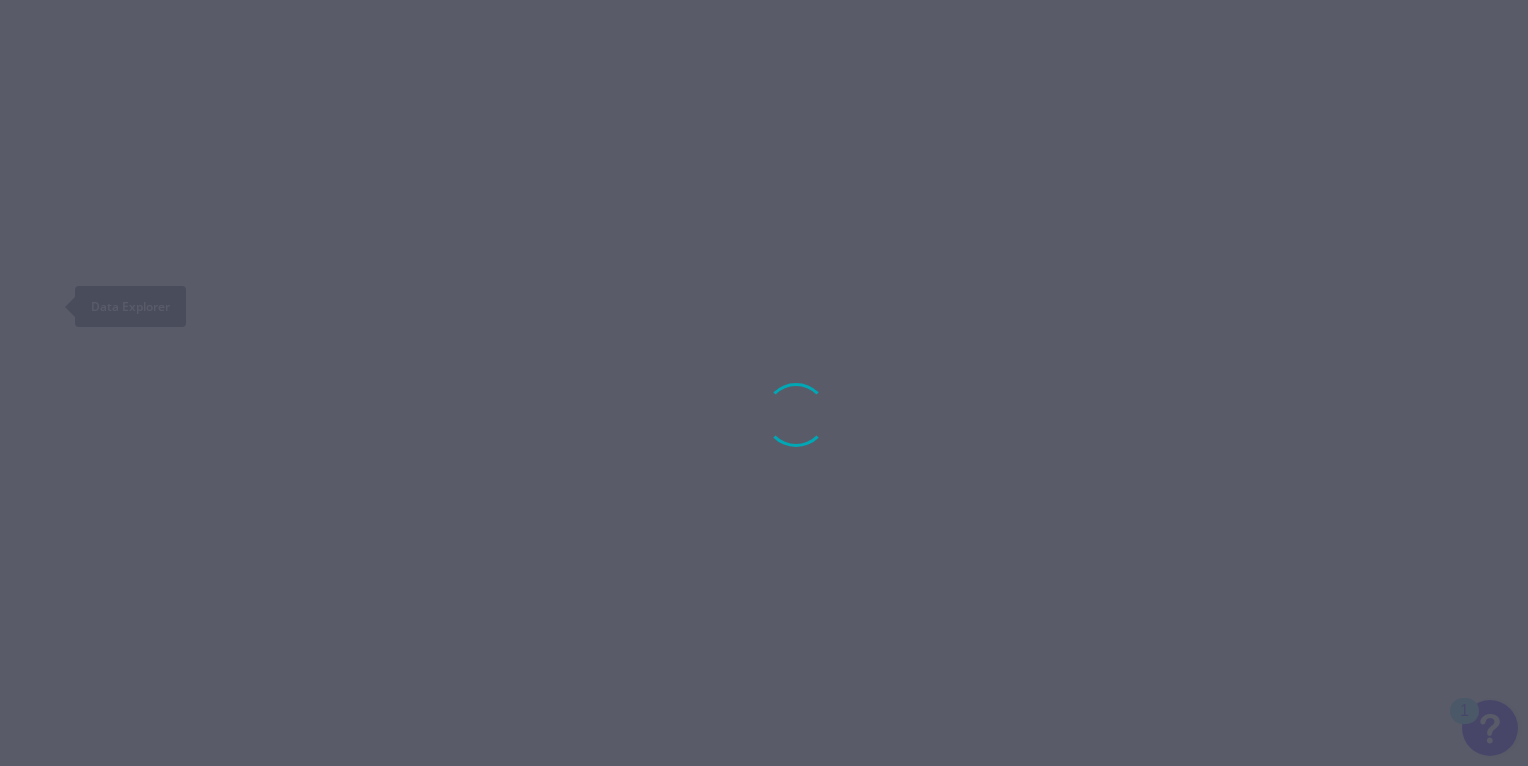 scroll, scrollTop: 0, scrollLeft: 0, axis: both 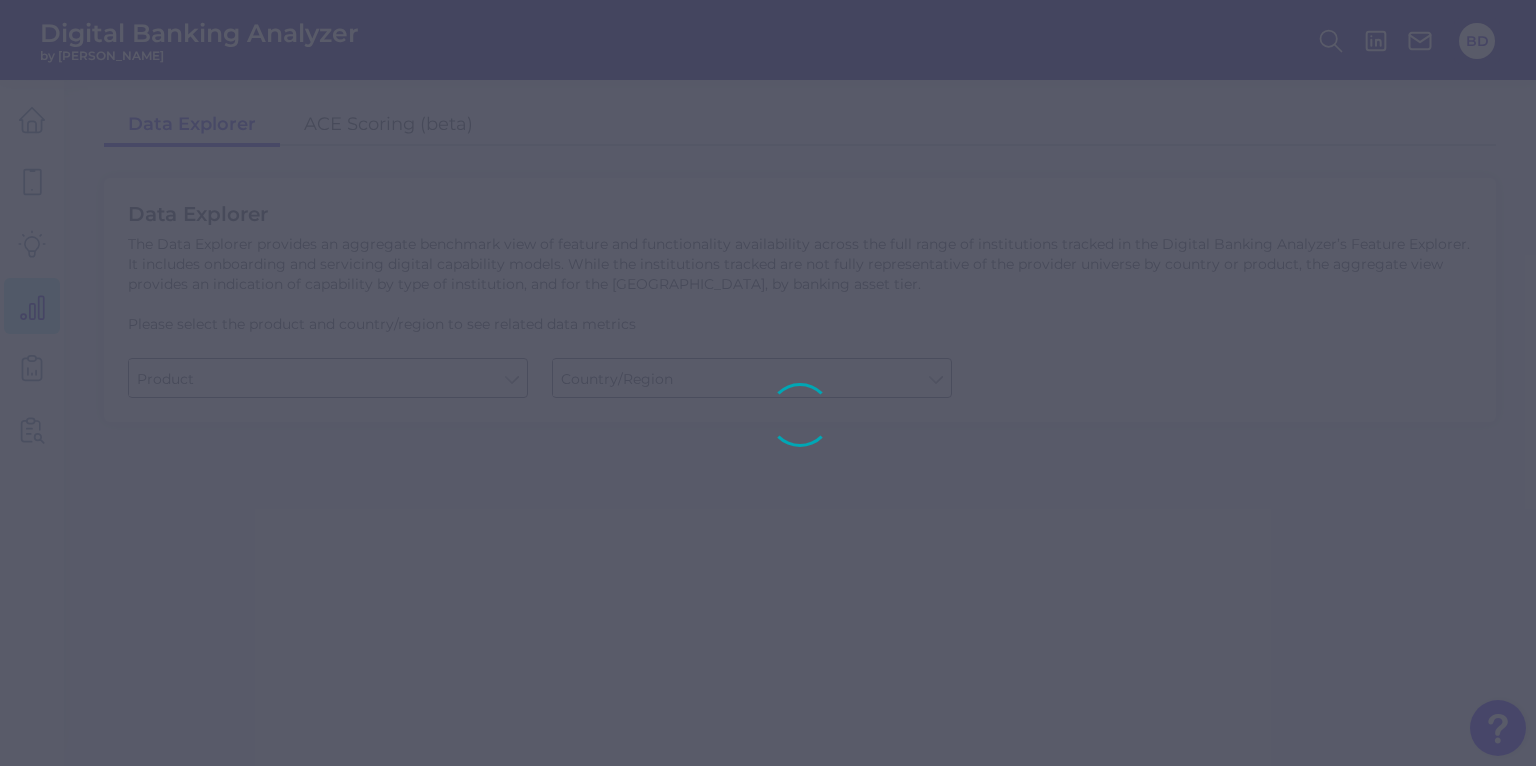 type on "Business Bank Account" 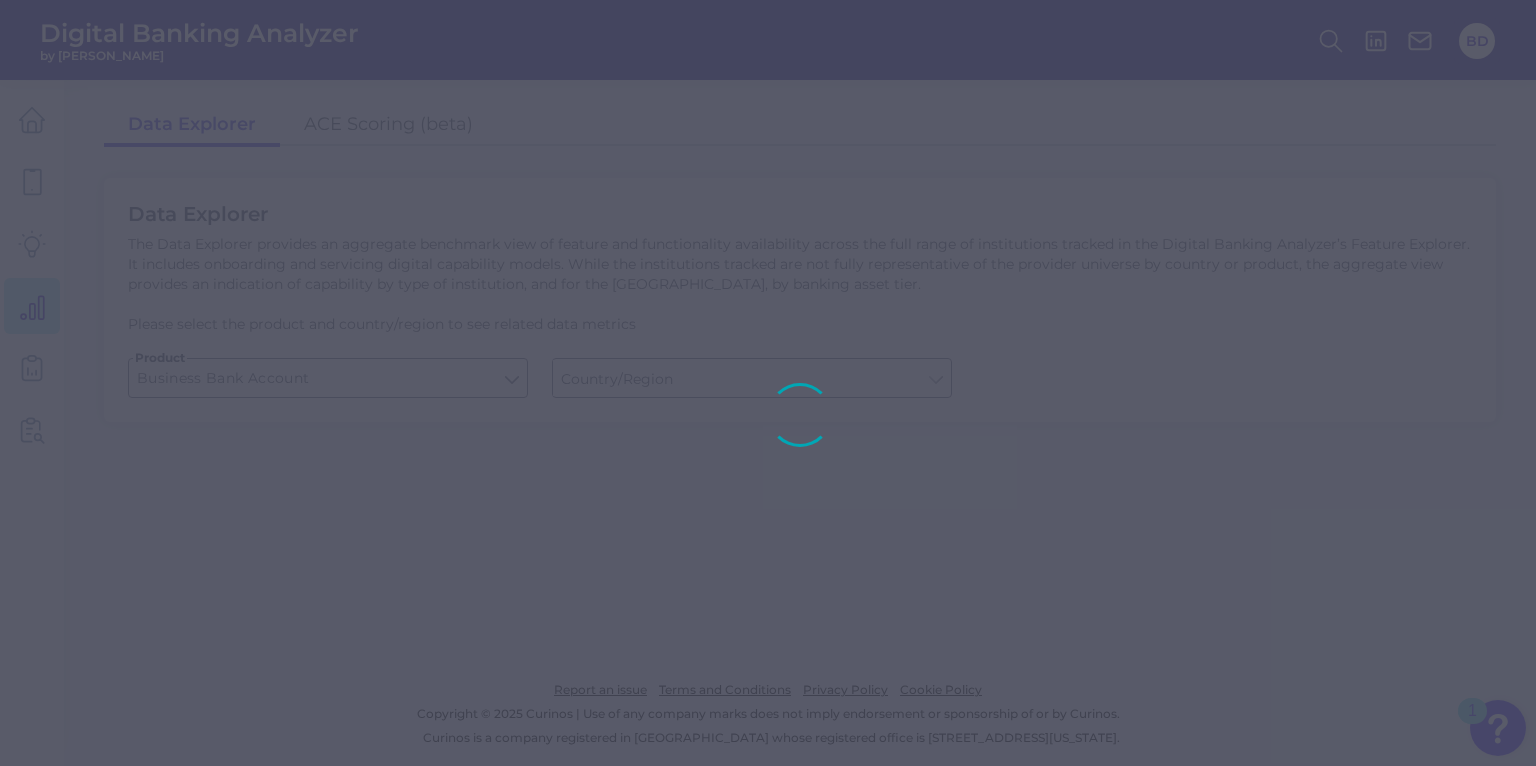 type on "[GEOGRAPHIC_DATA]" 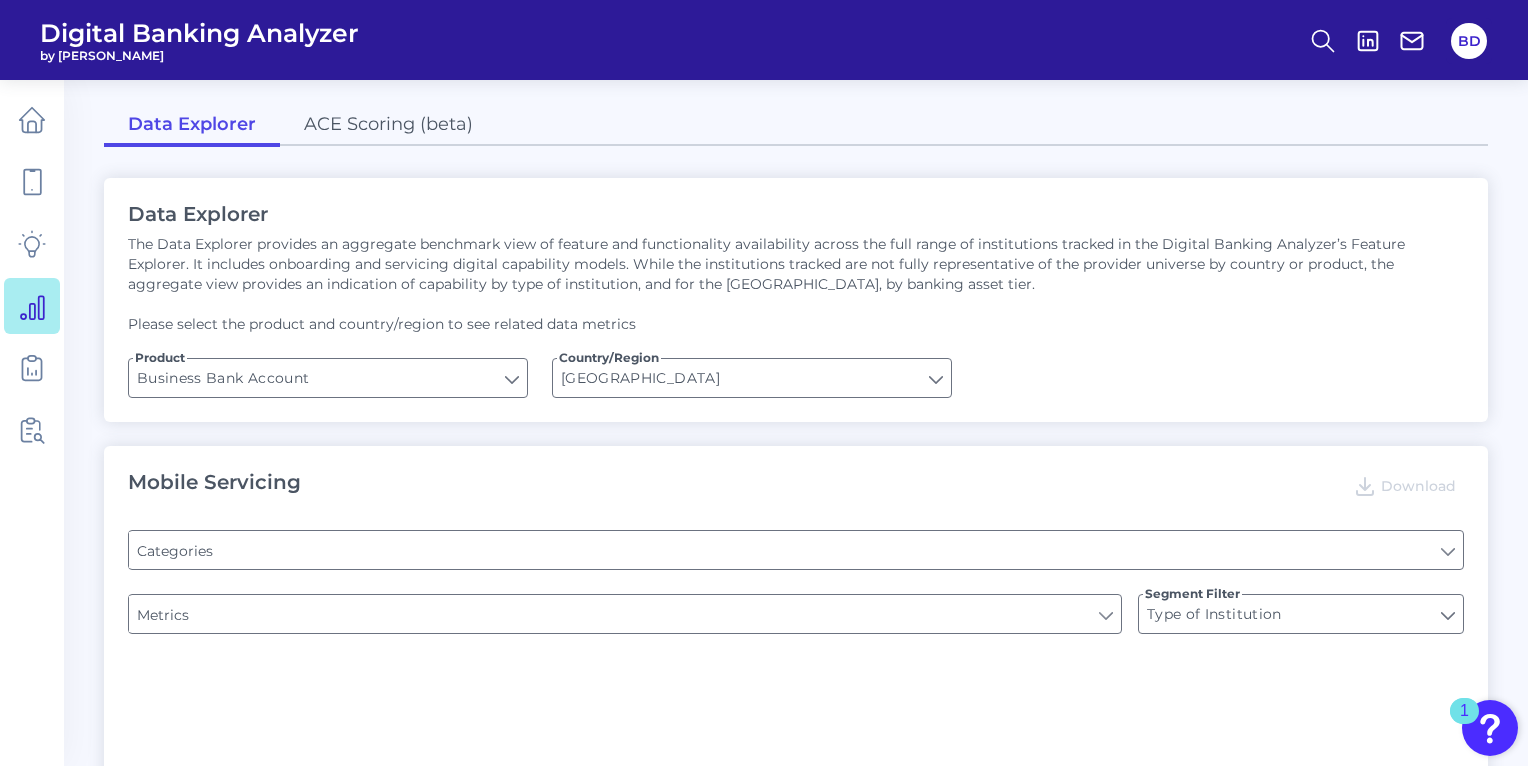 type on "Pre-login Features" 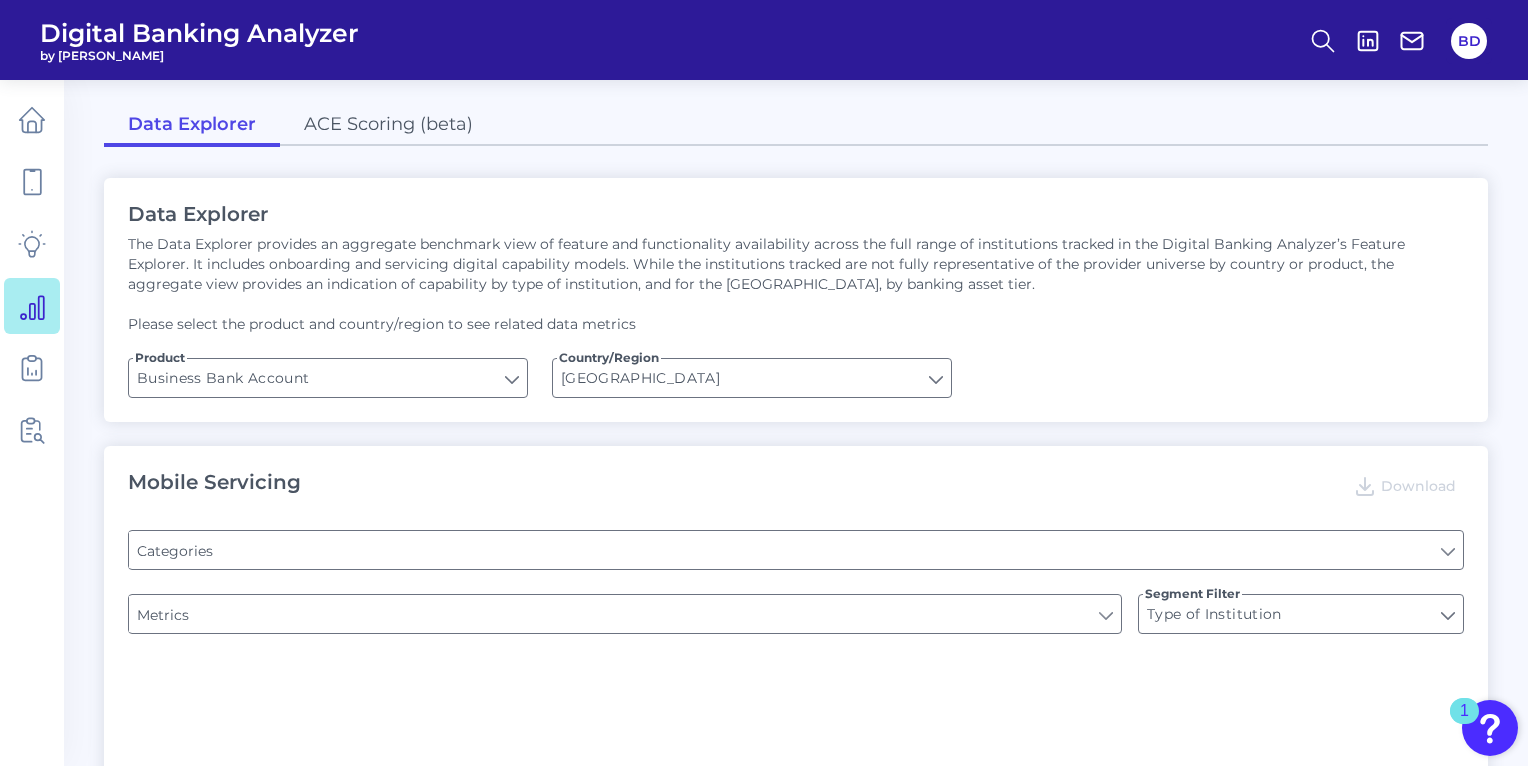 type on "Login" 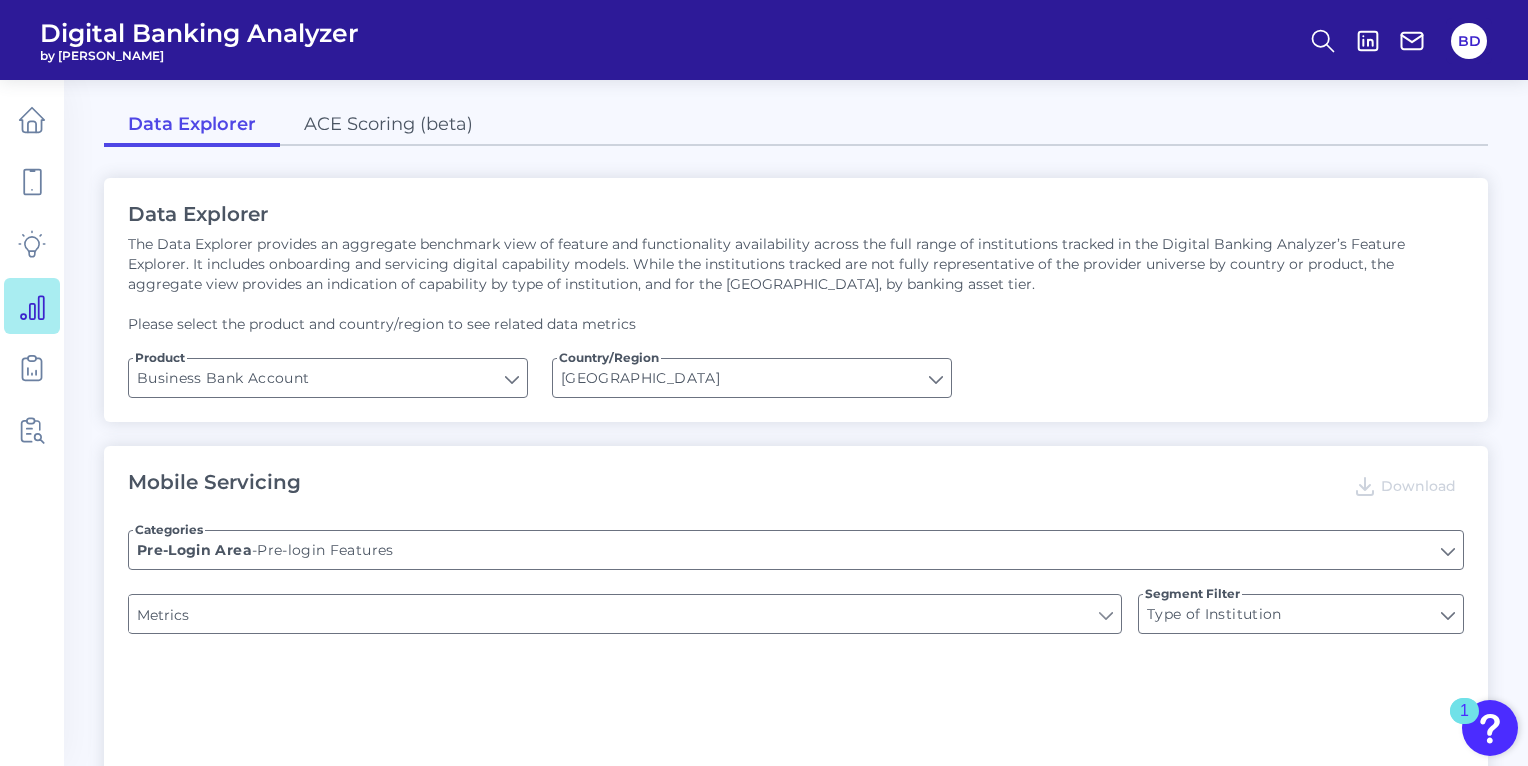 type on "Upon opening the app are users immediately prompted to use Touch/Face ID to login?" 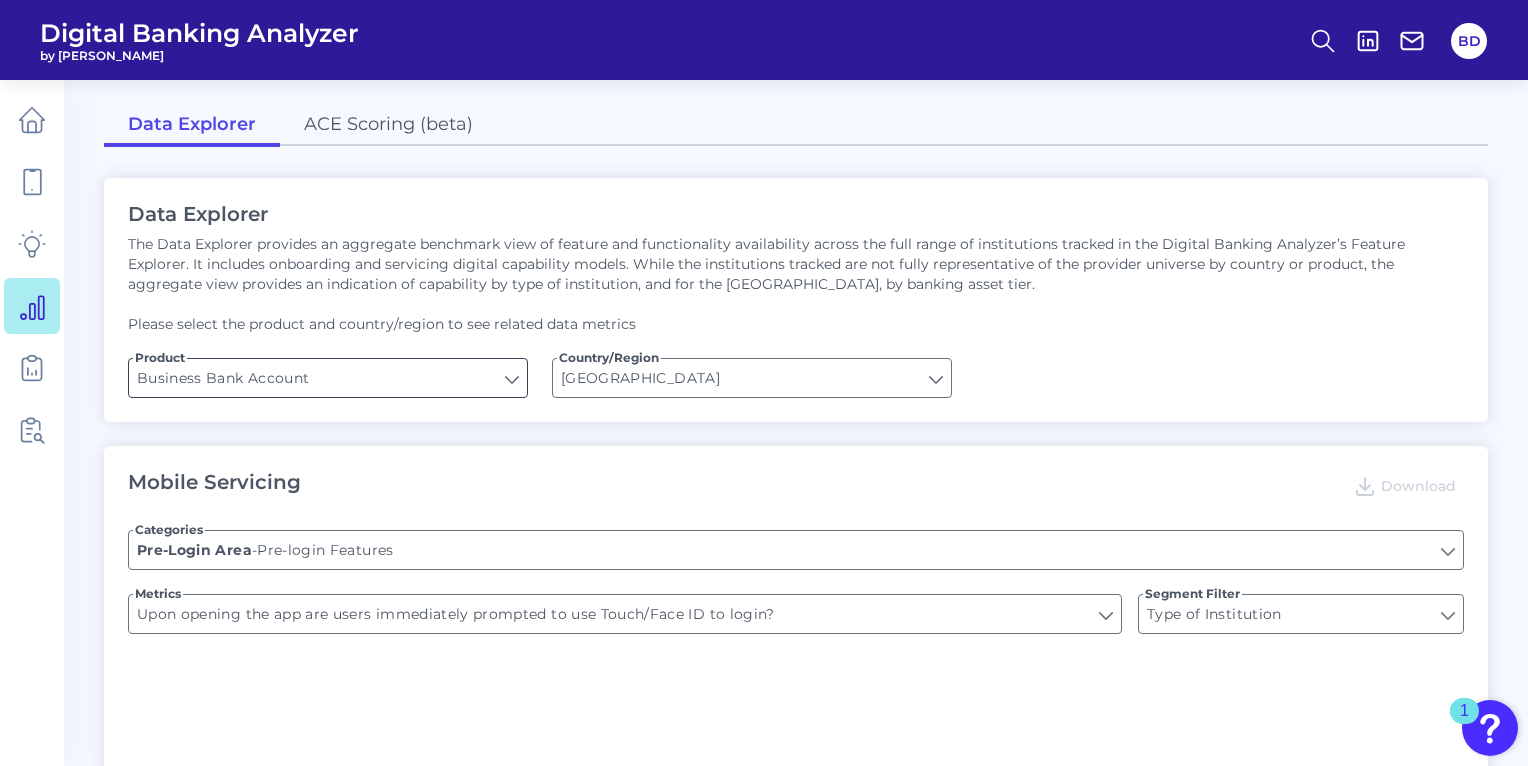 type on "Can you apply for the PRODUCT as a new to brand customer on ANY digital channel?" 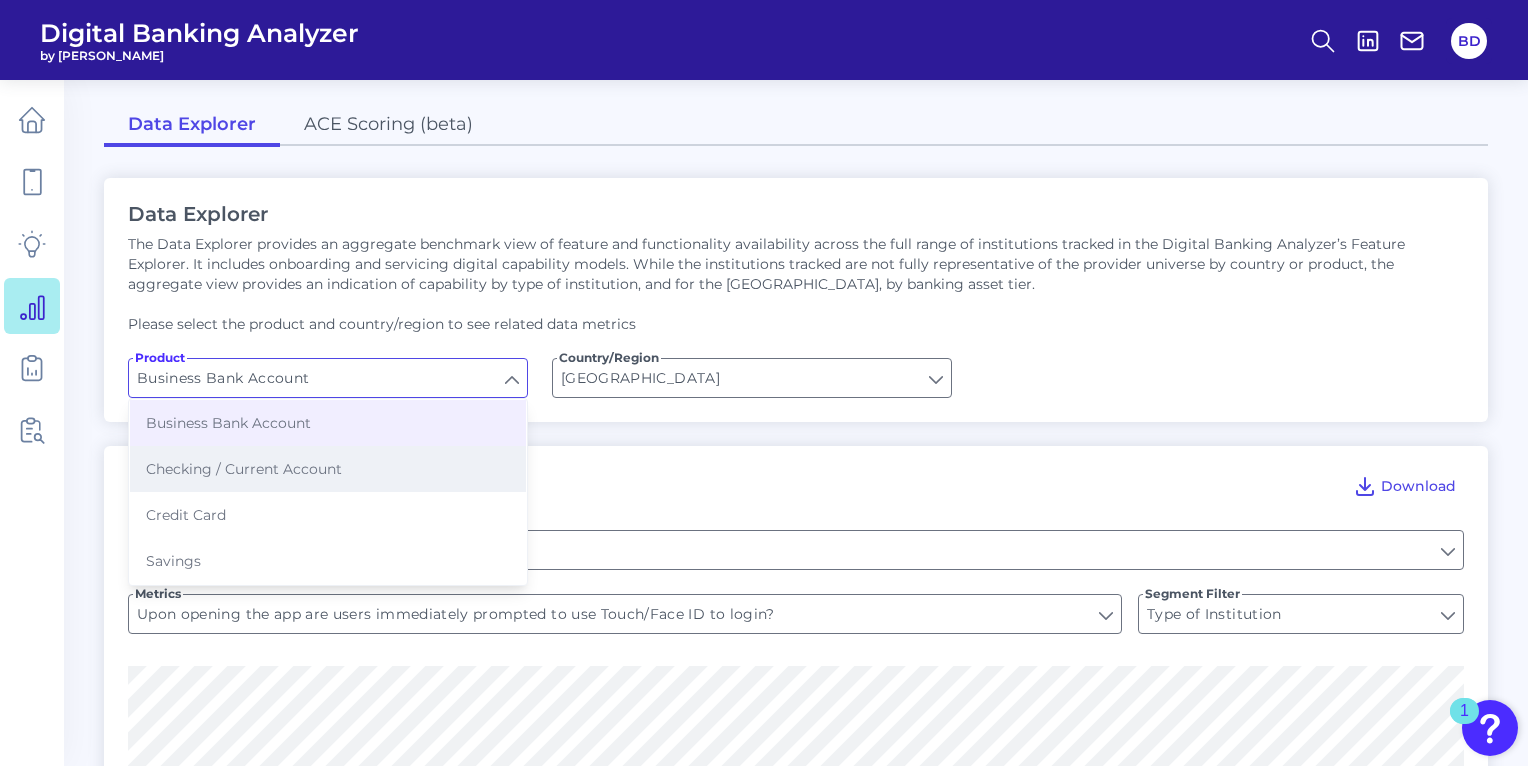 click on "Checking / Current Account" at bounding box center [244, 469] 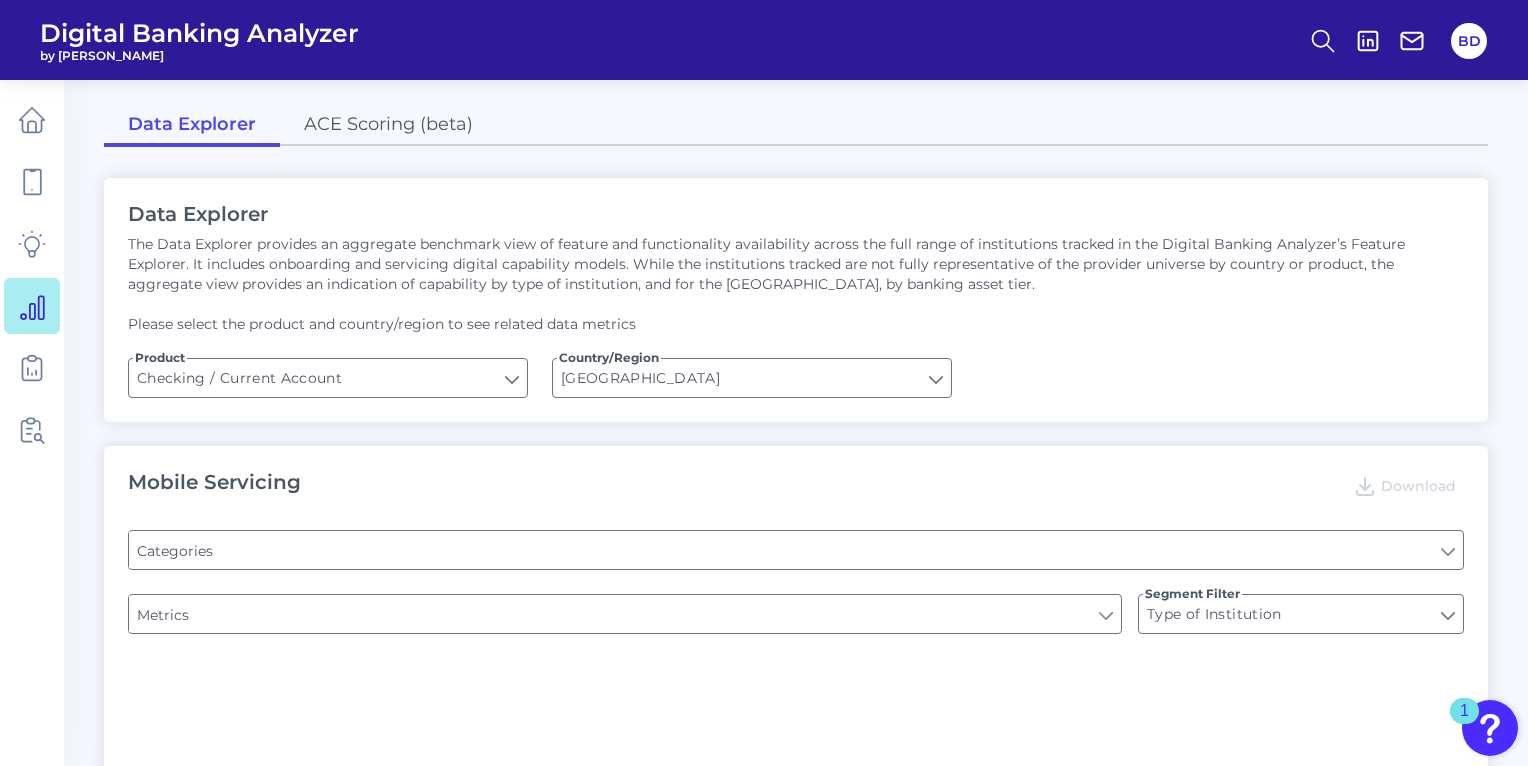 type on "Online Banking Registration" 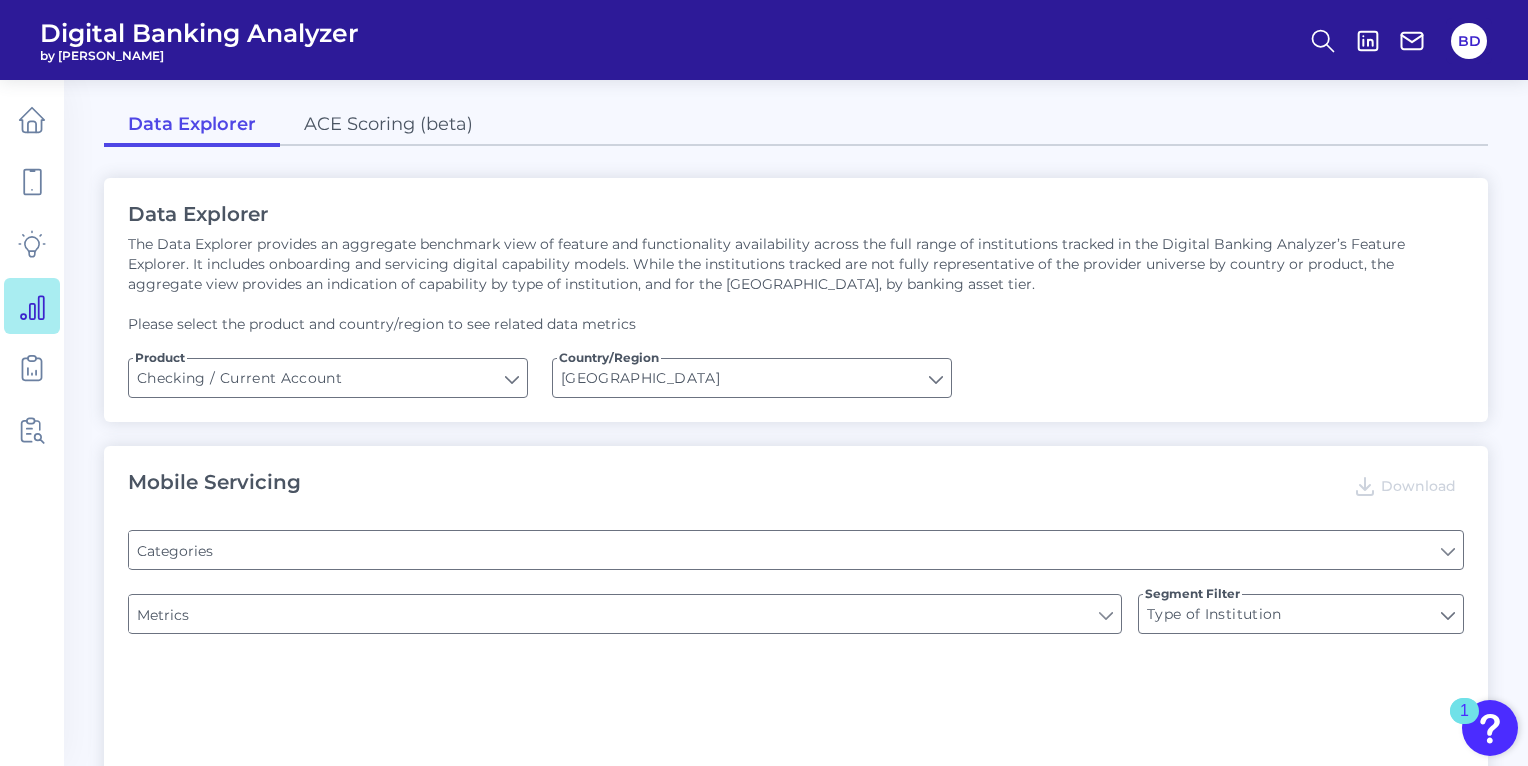 type on "Pre-login Features" 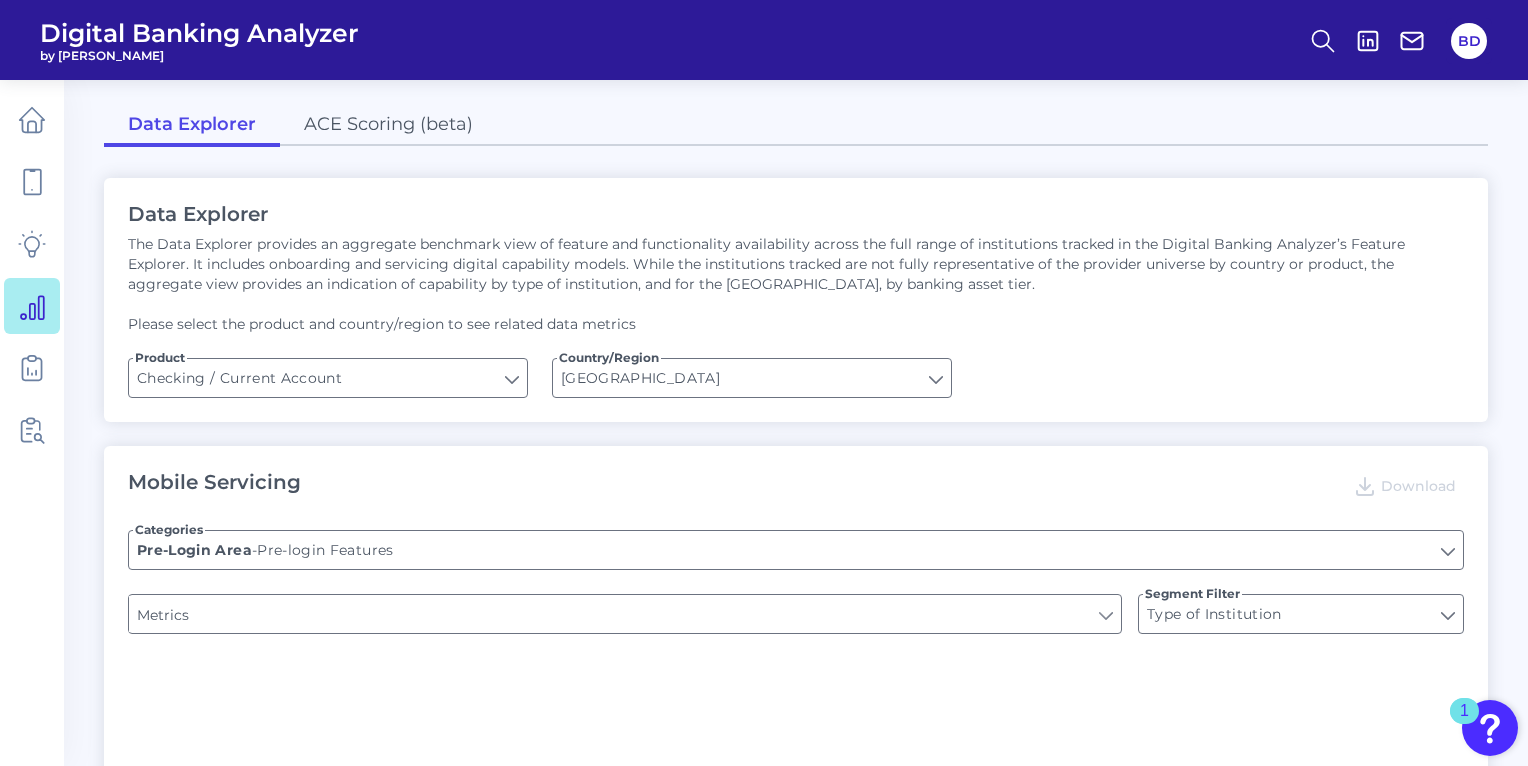 type on "Upon opening the app are users immediately prompted to use Touch/Face ID to login?" 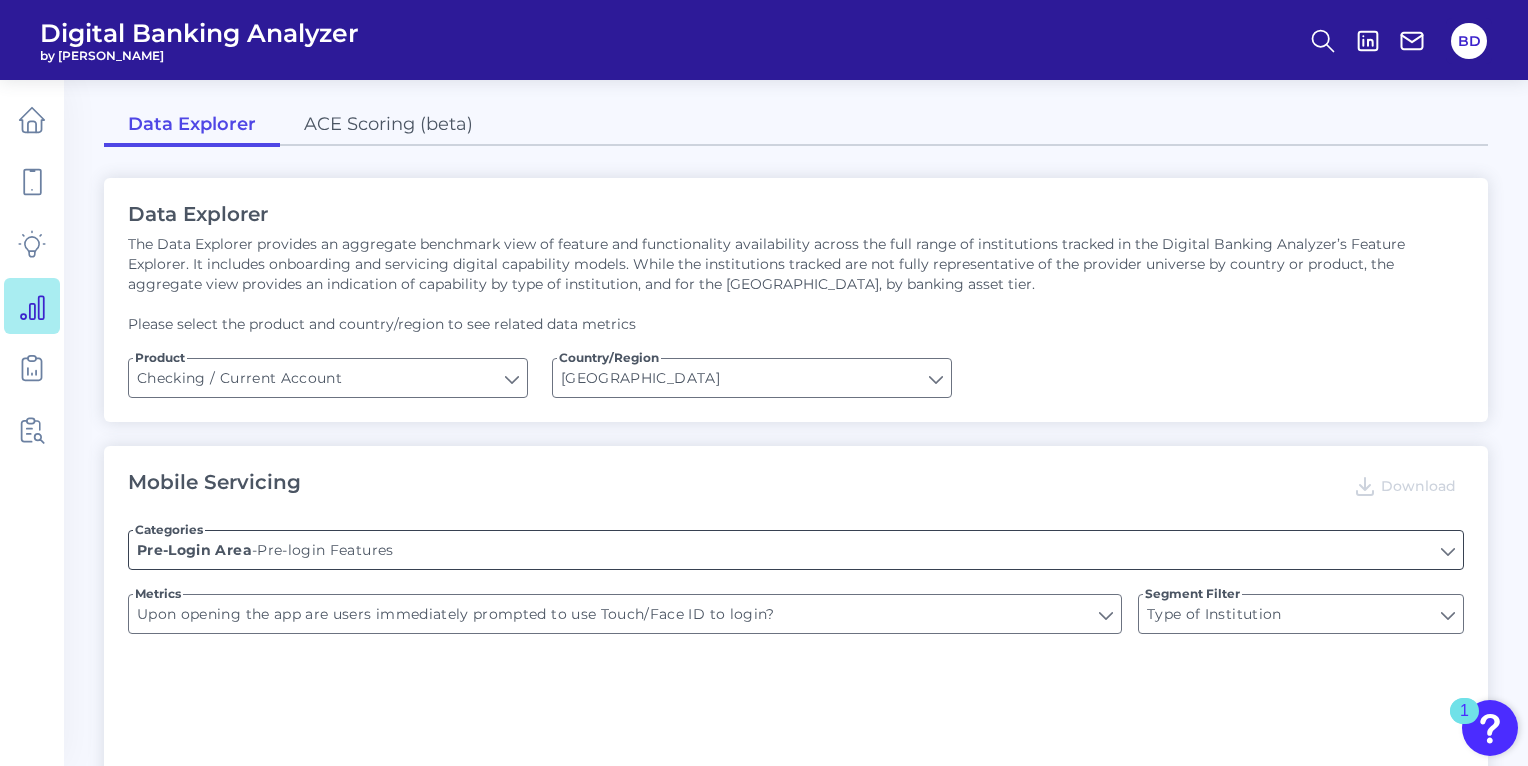 type on "END-TO-END JOURNEY: Can you apply for the PRODUCT as a new to brand customer on ANY digital channel?" 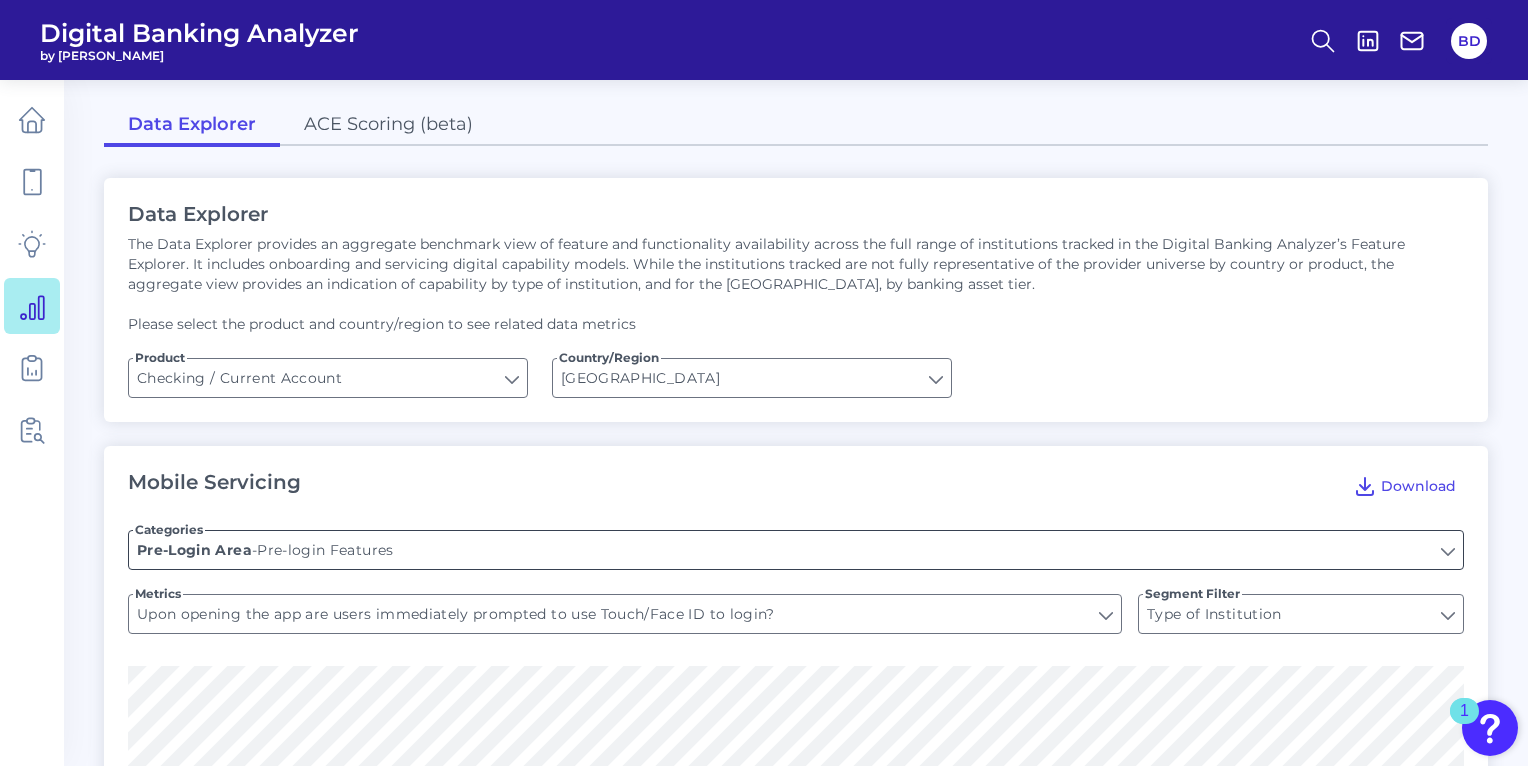 scroll, scrollTop: 121, scrollLeft: 0, axis: vertical 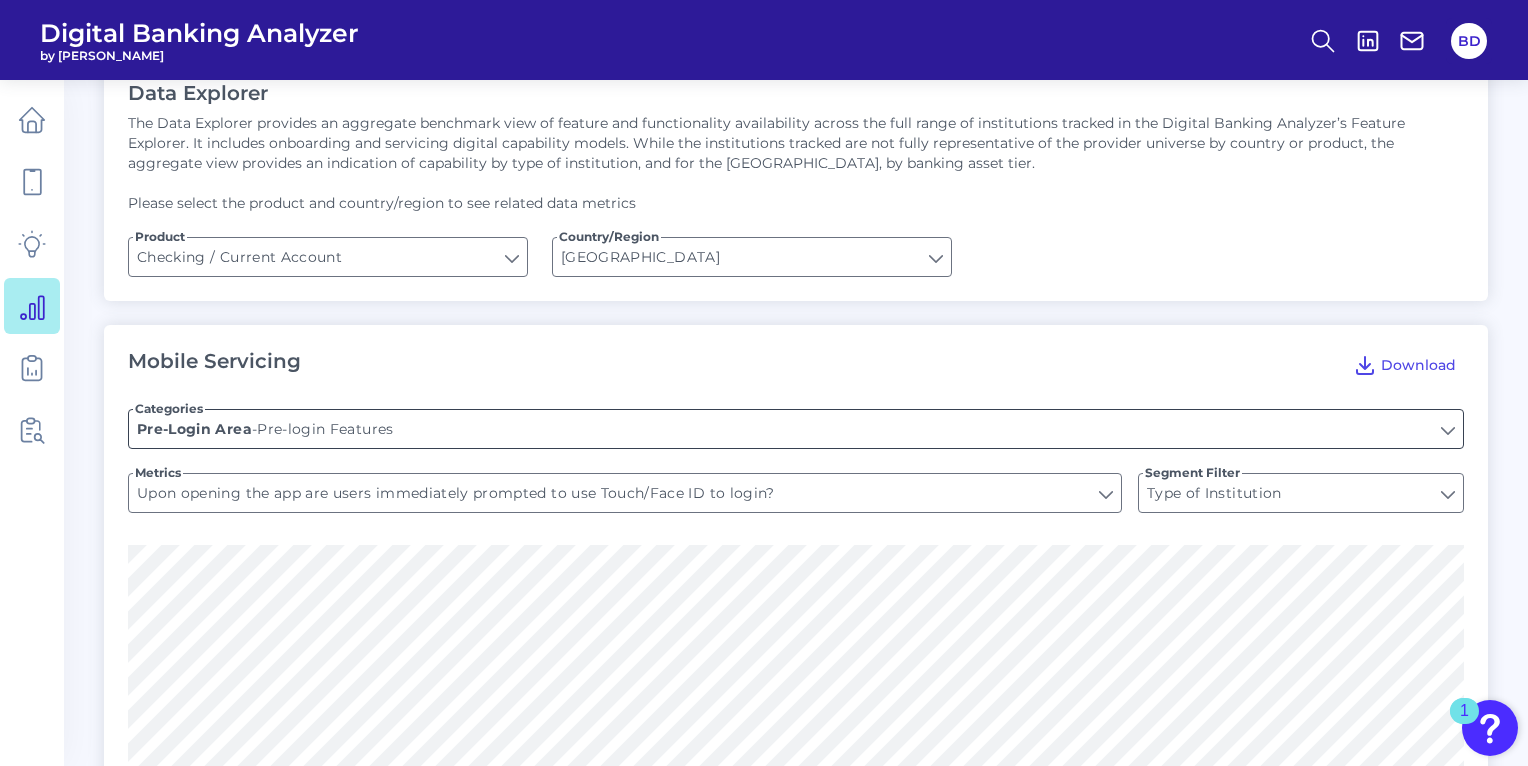 click on "Pre-login Features" at bounding box center (796, 429) 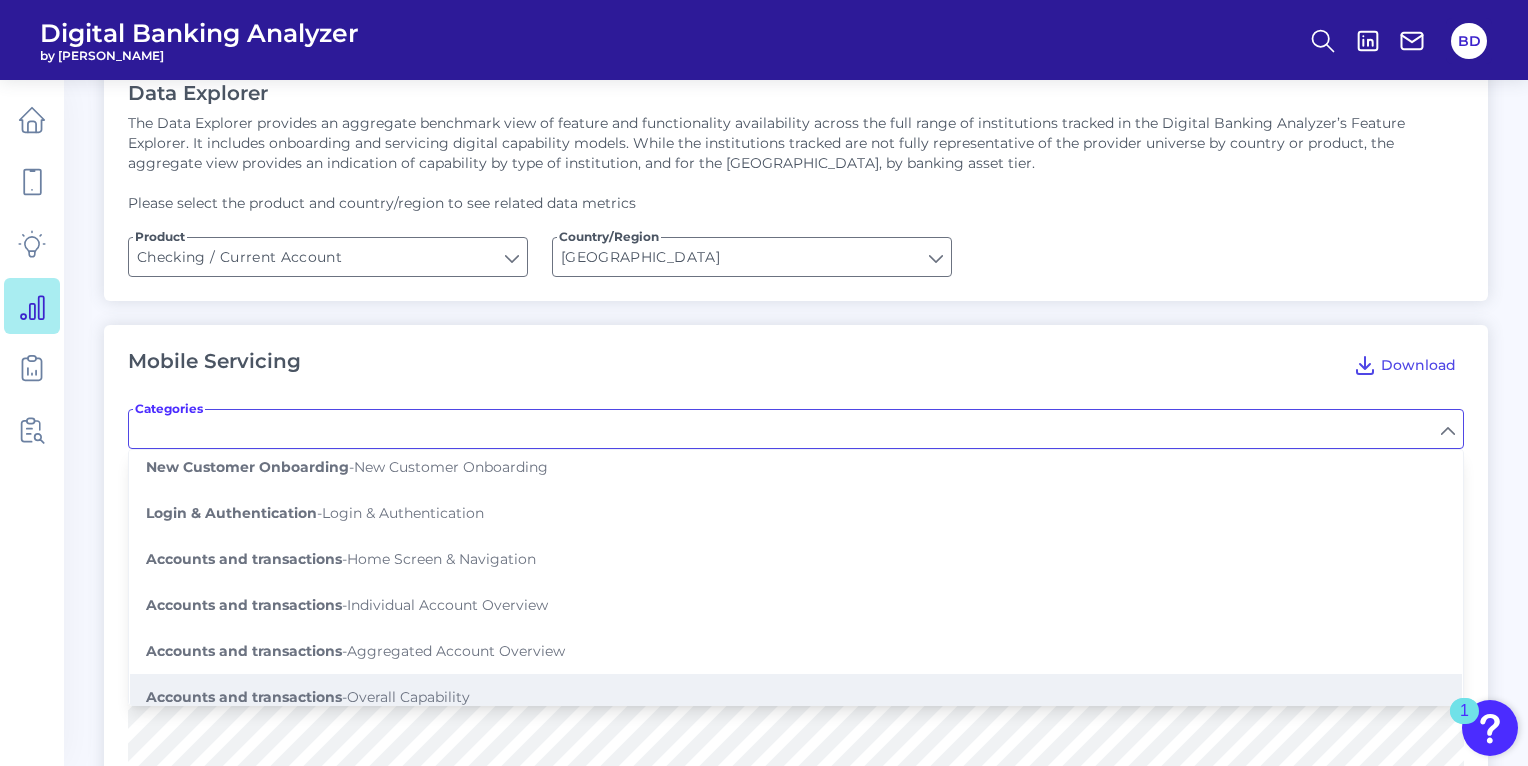 scroll, scrollTop: 177, scrollLeft: 0, axis: vertical 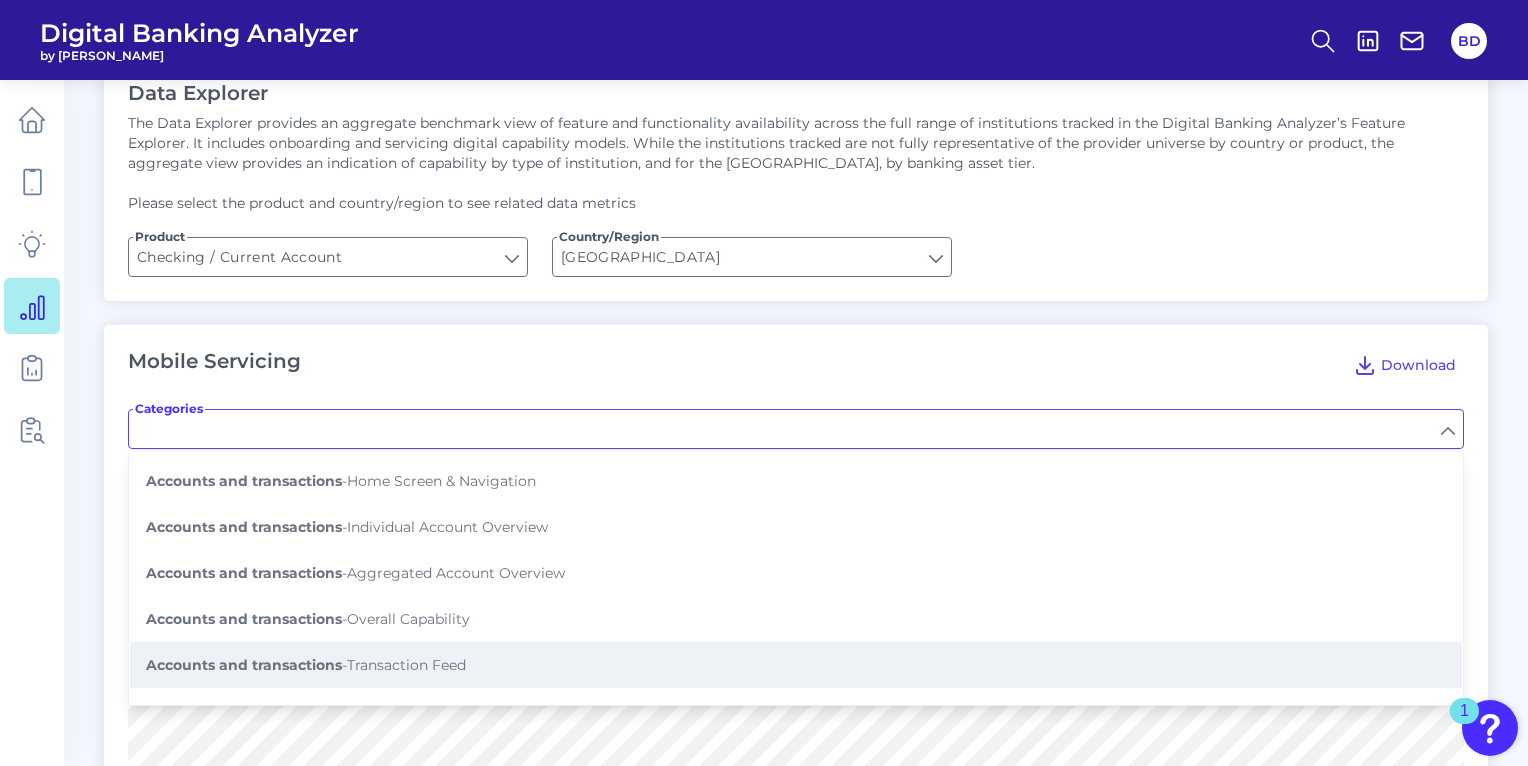 click on "Accounts and transactions  -  Transaction Feed" at bounding box center (306, 665) 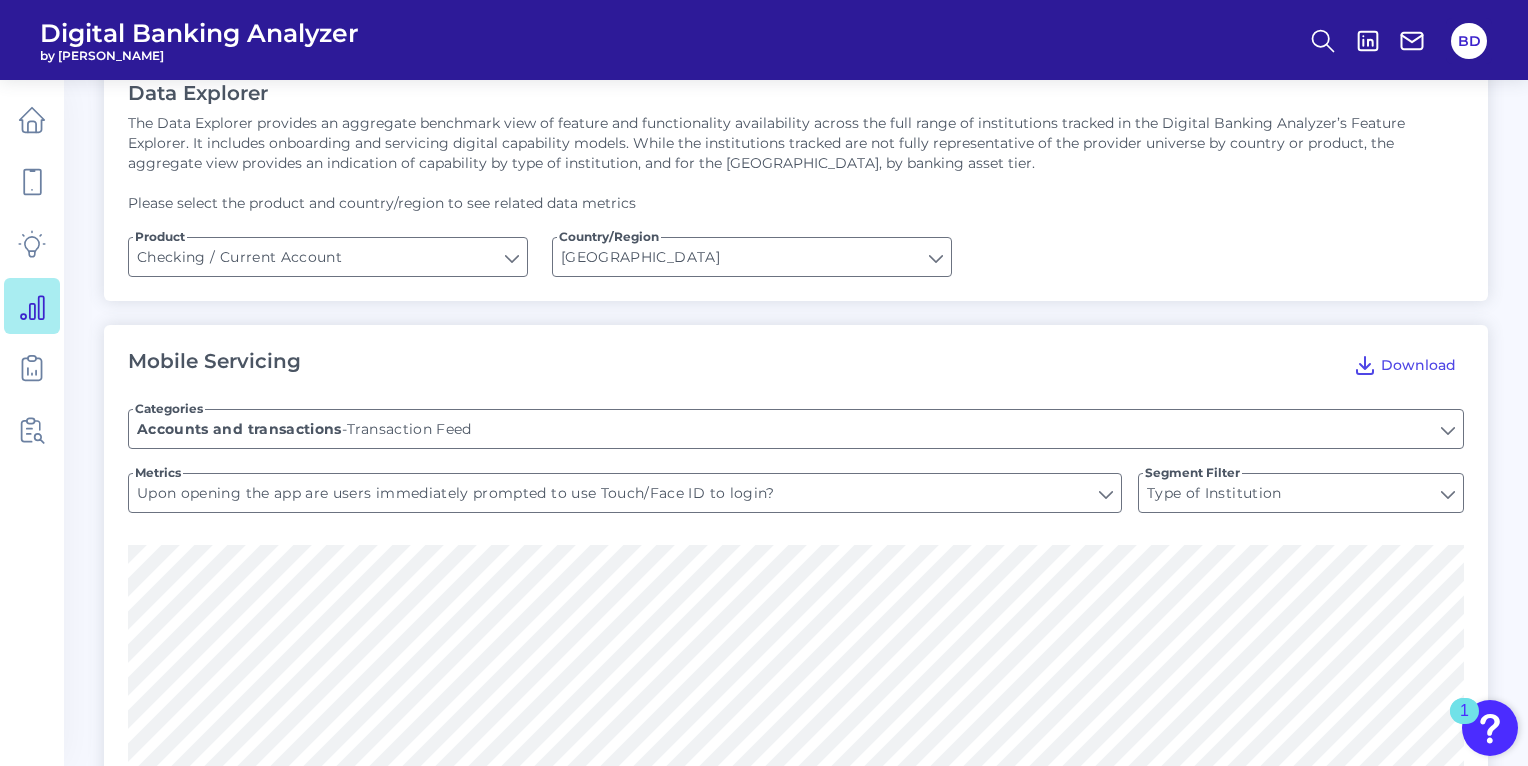 type on "Shows pending transactions" 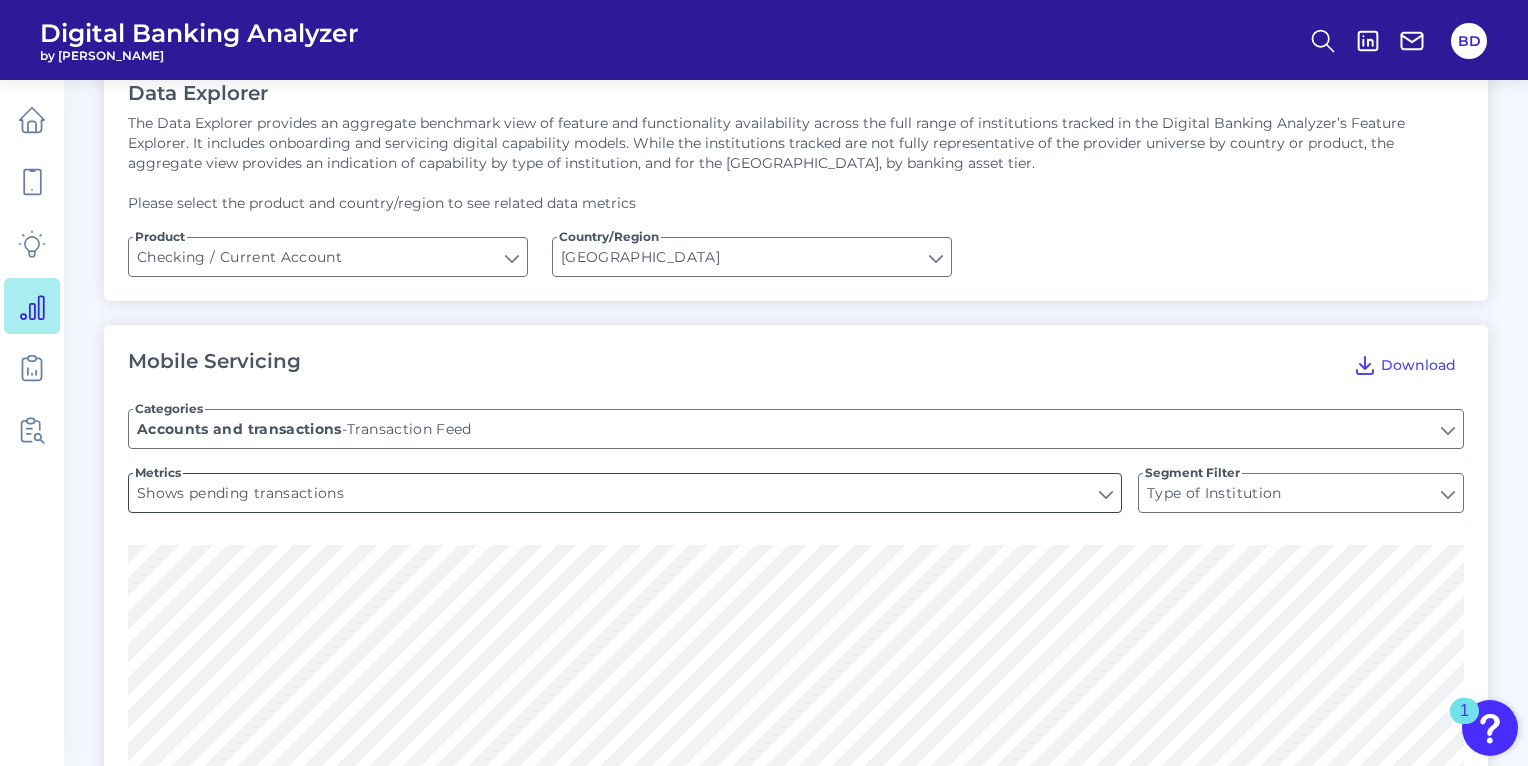 click on "Shows pending transactions" at bounding box center (625, 493) 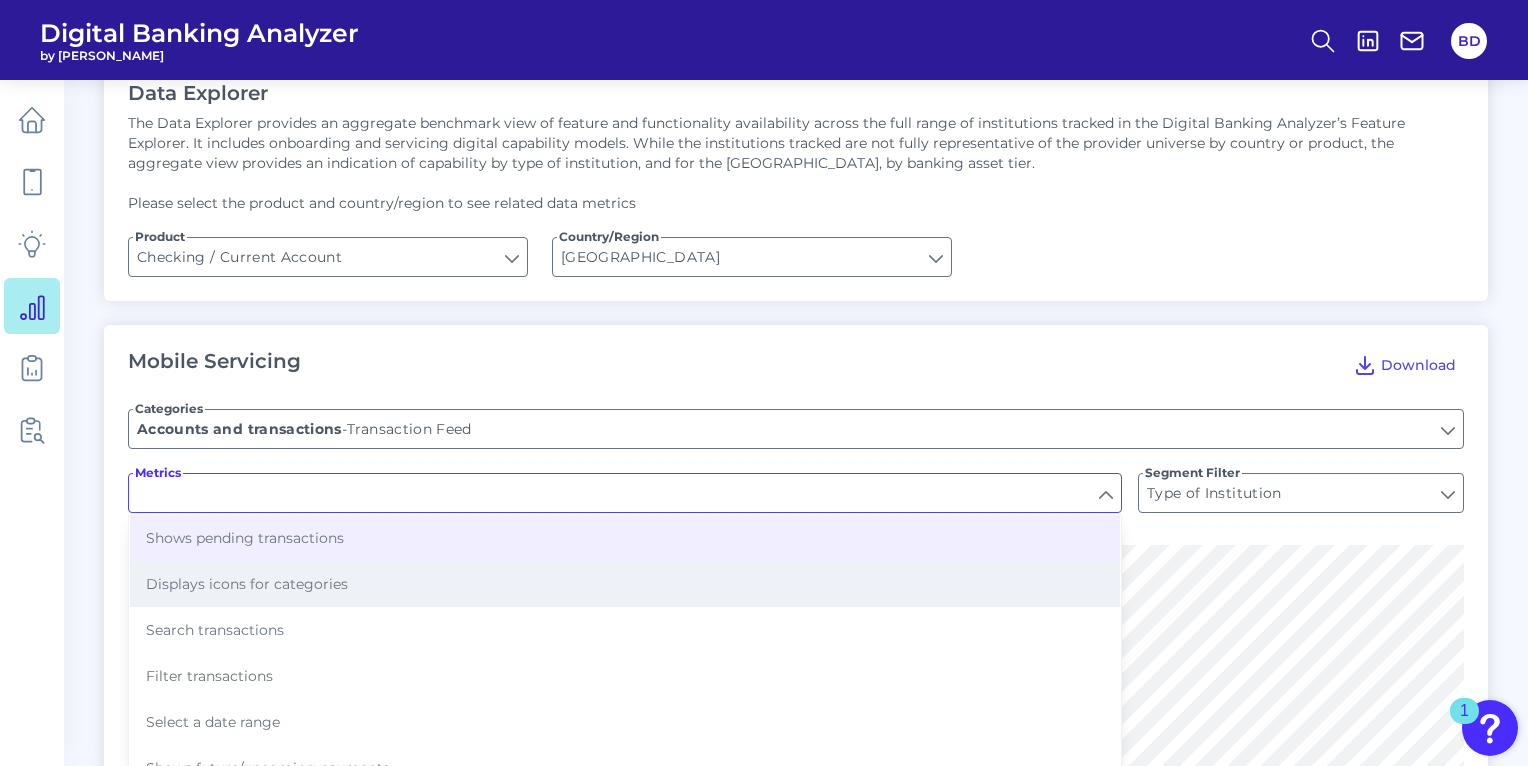 click on "Displays icons for categories" at bounding box center (247, 584) 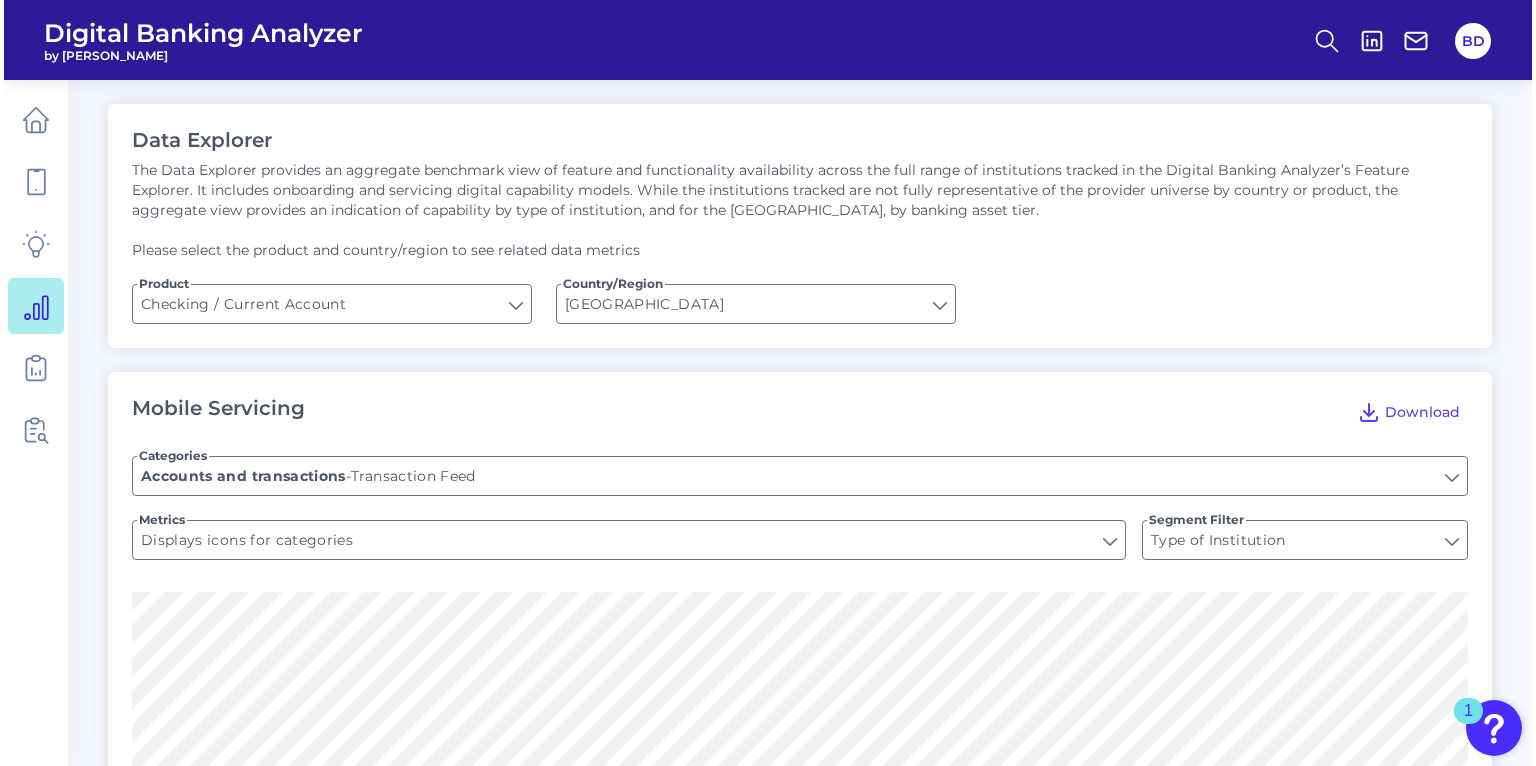 scroll, scrollTop: 0, scrollLeft: 0, axis: both 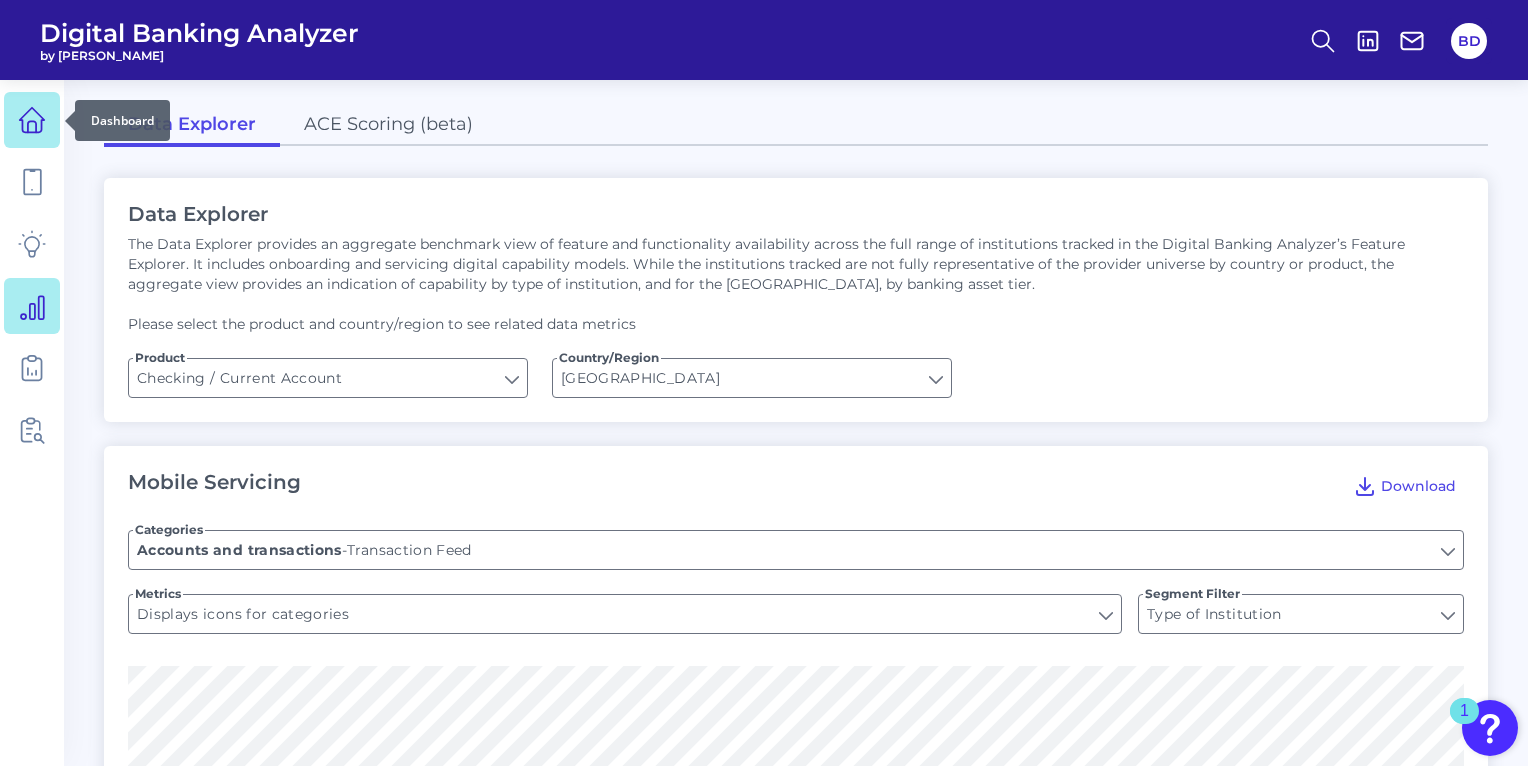 click 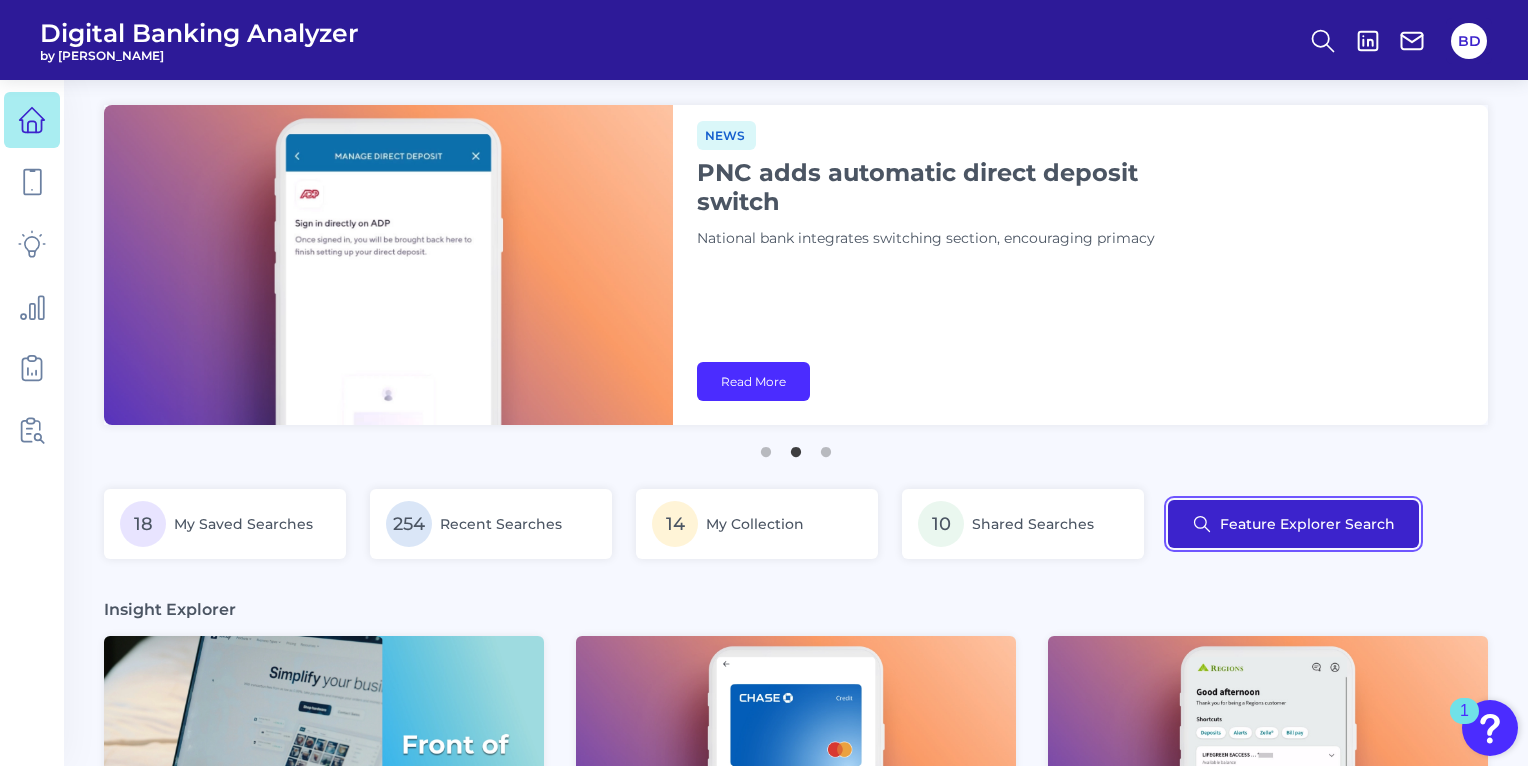 click on "Feature Explorer Search" at bounding box center (1293, 524) 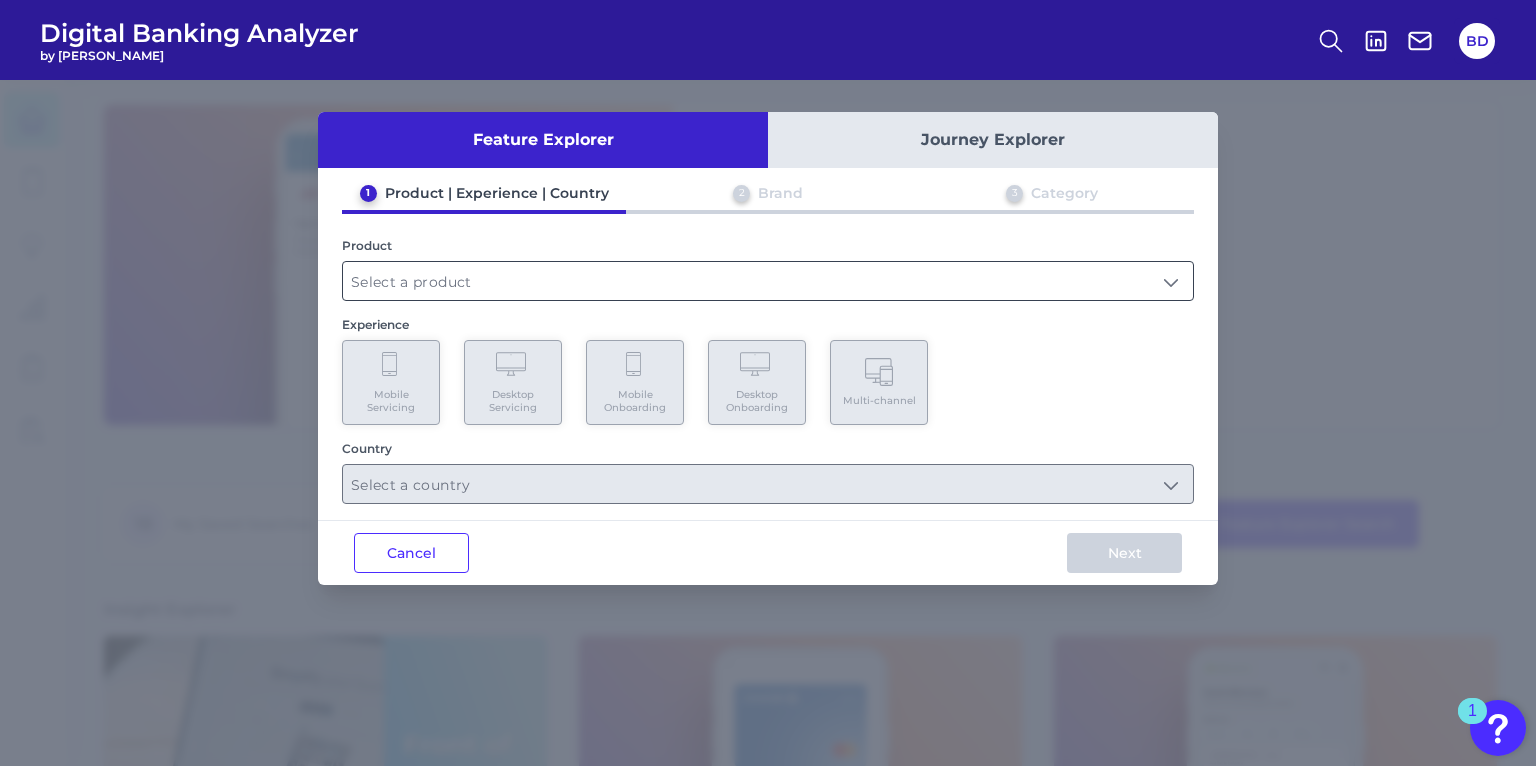 click at bounding box center [768, 281] 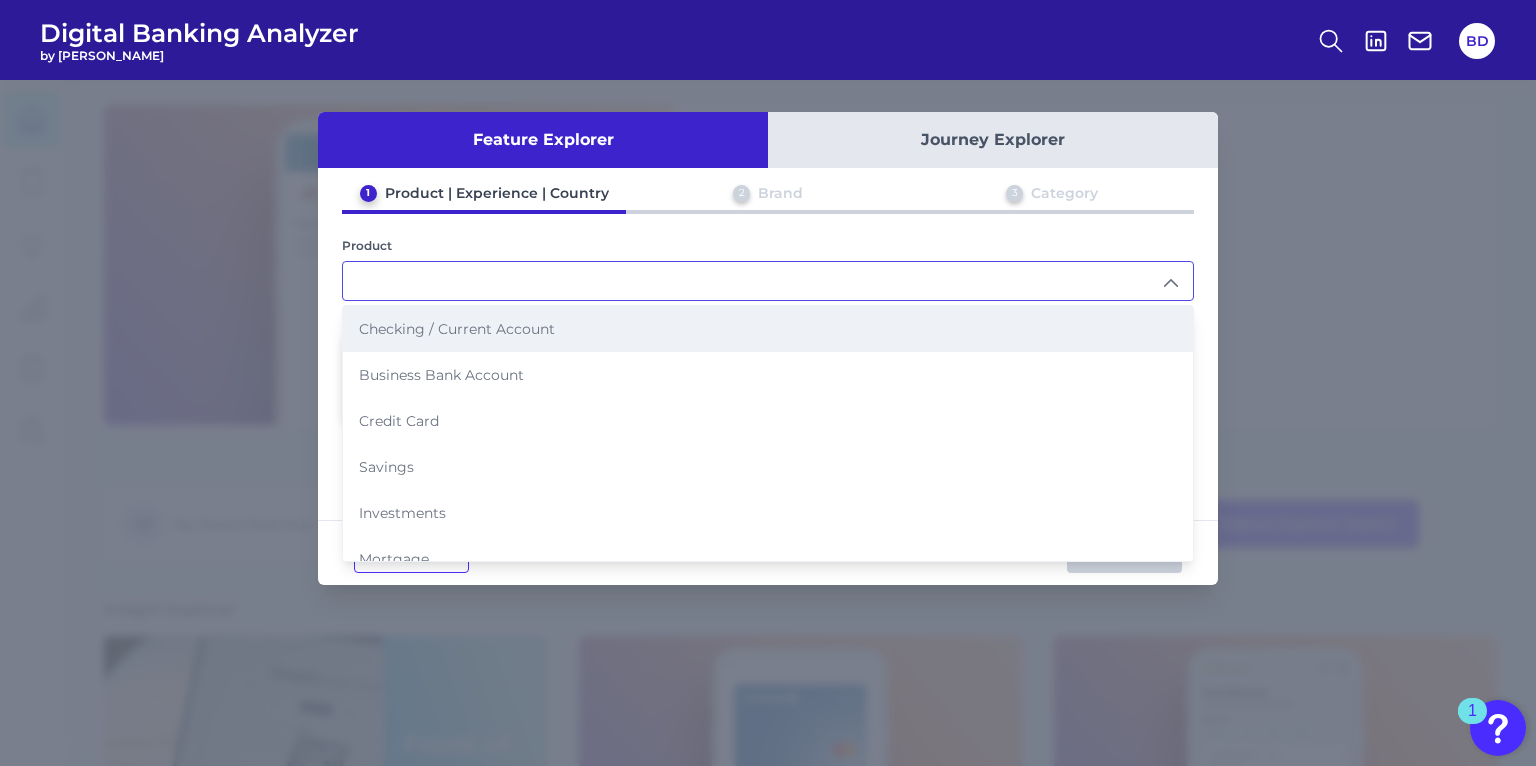 click on "Checking / Current Account" at bounding box center (457, 329) 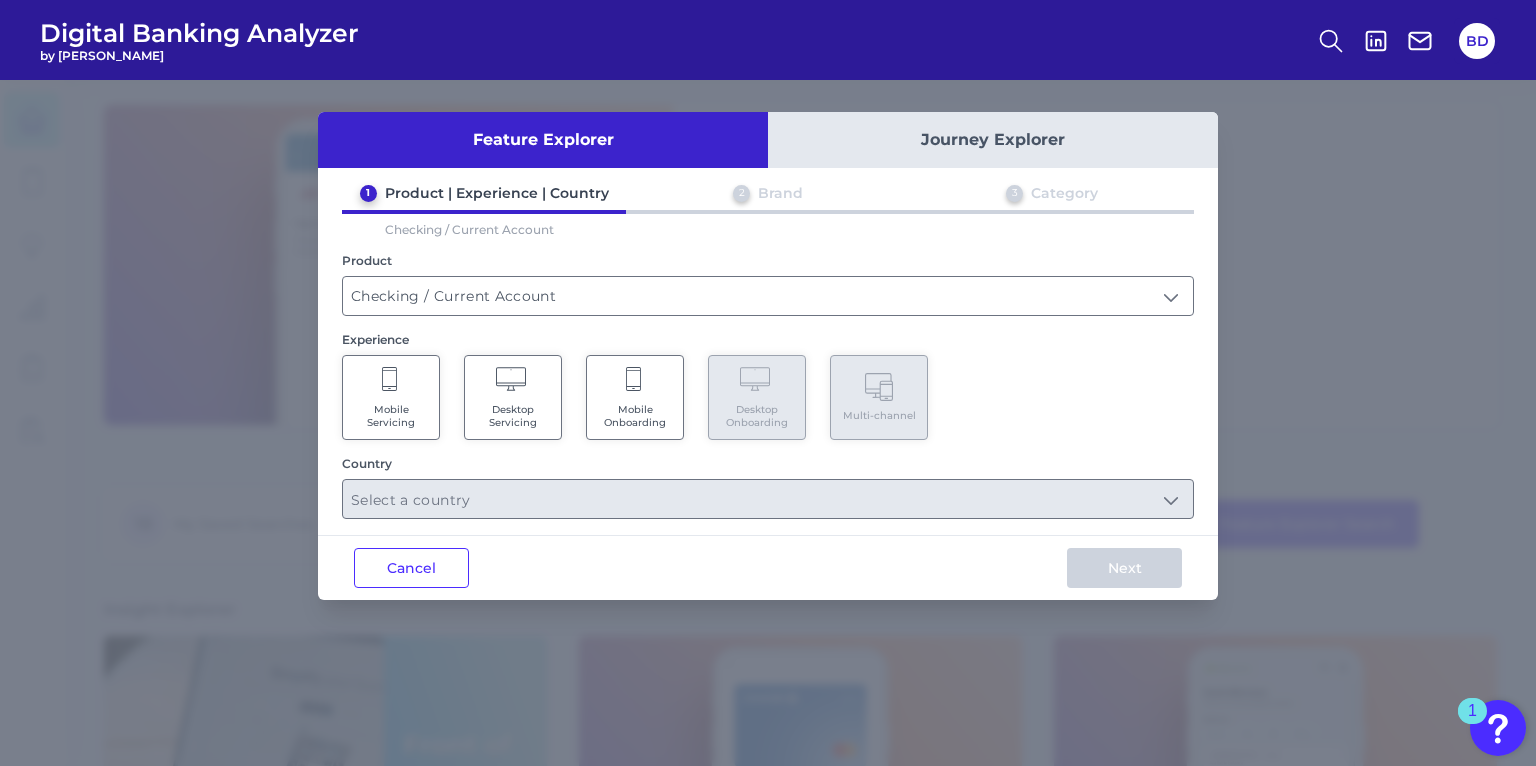 click on "Mobile Servicing" at bounding box center [391, 397] 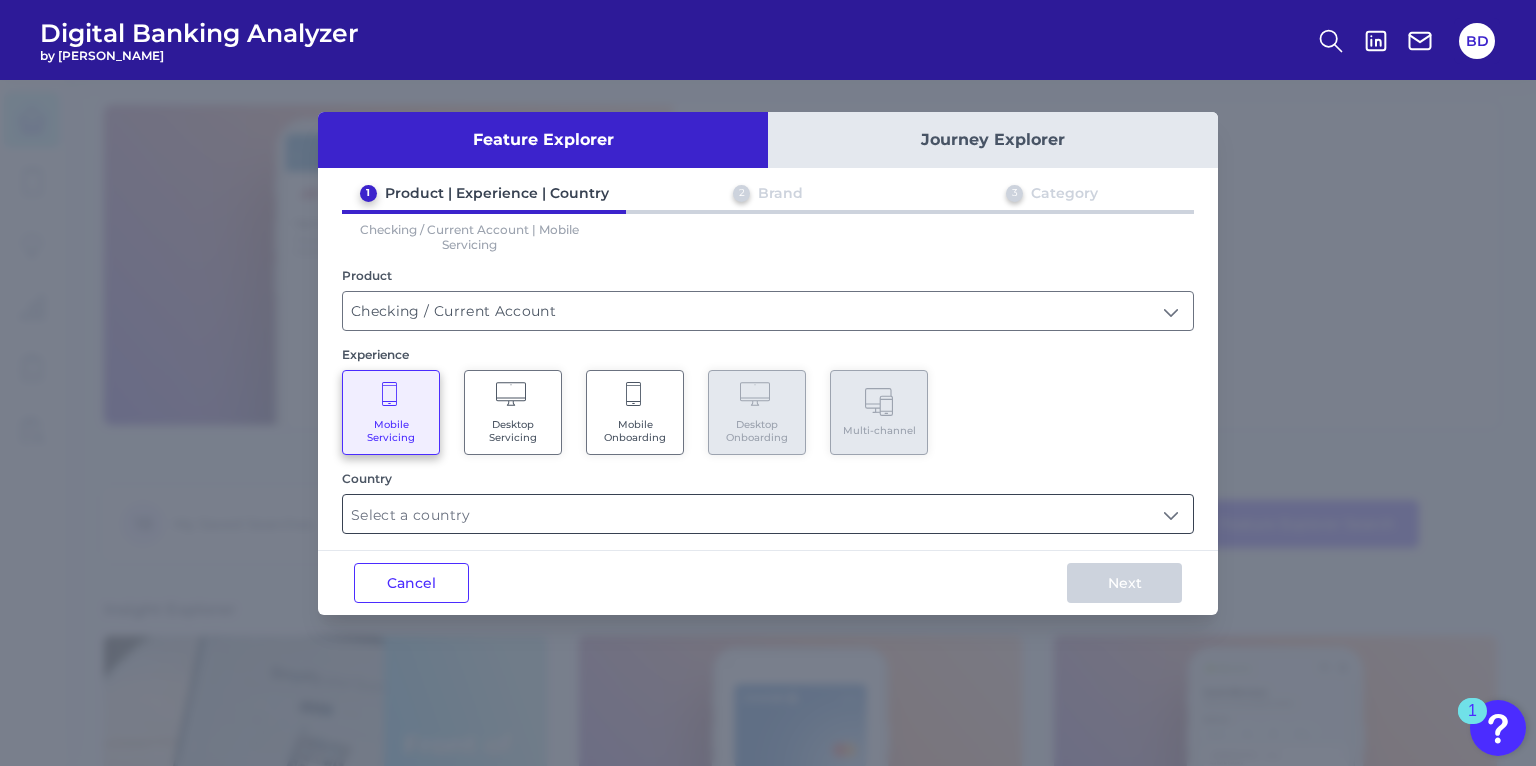 click at bounding box center [768, 514] 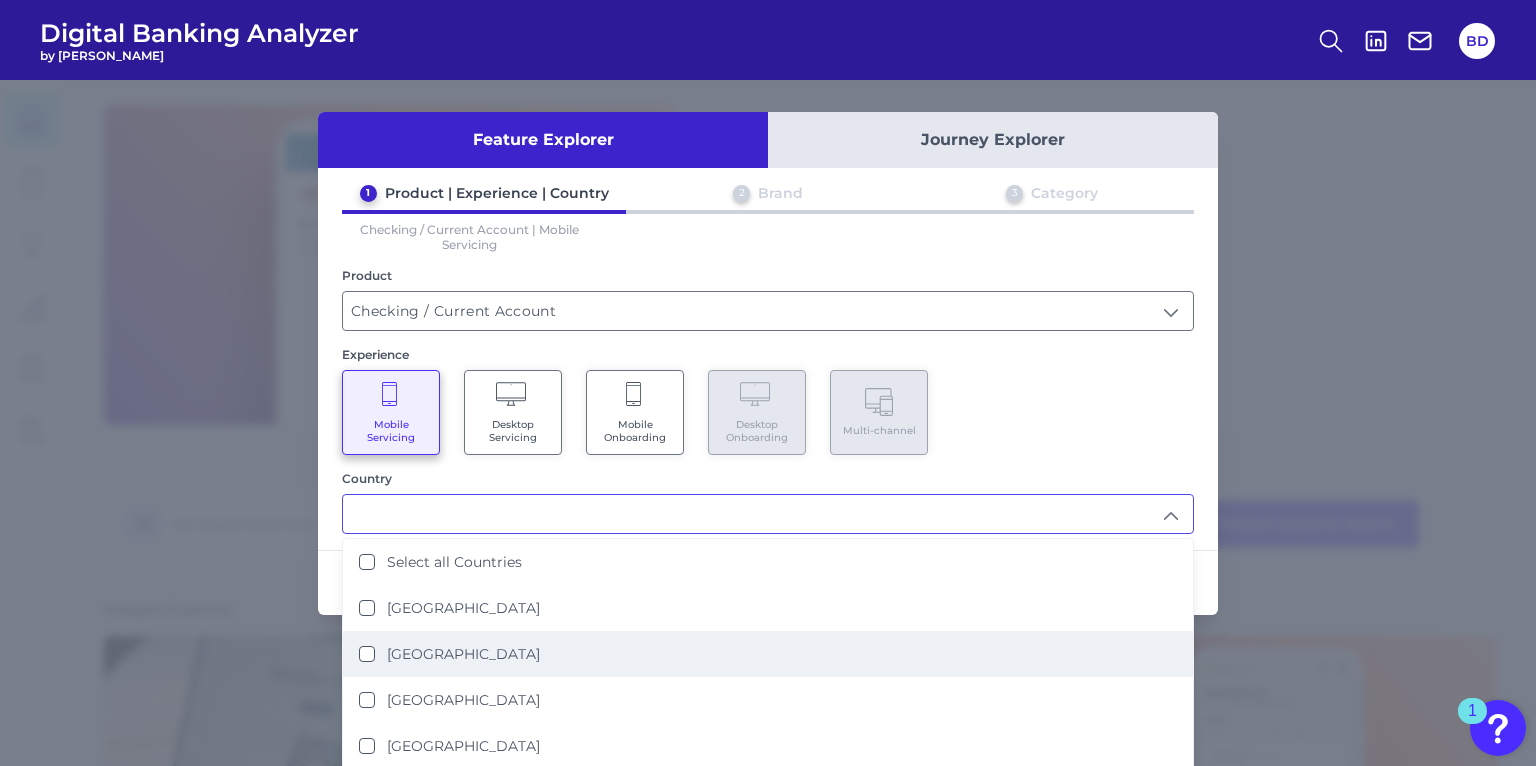 click on "[GEOGRAPHIC_DATA]" at bounding box center (367, 654) 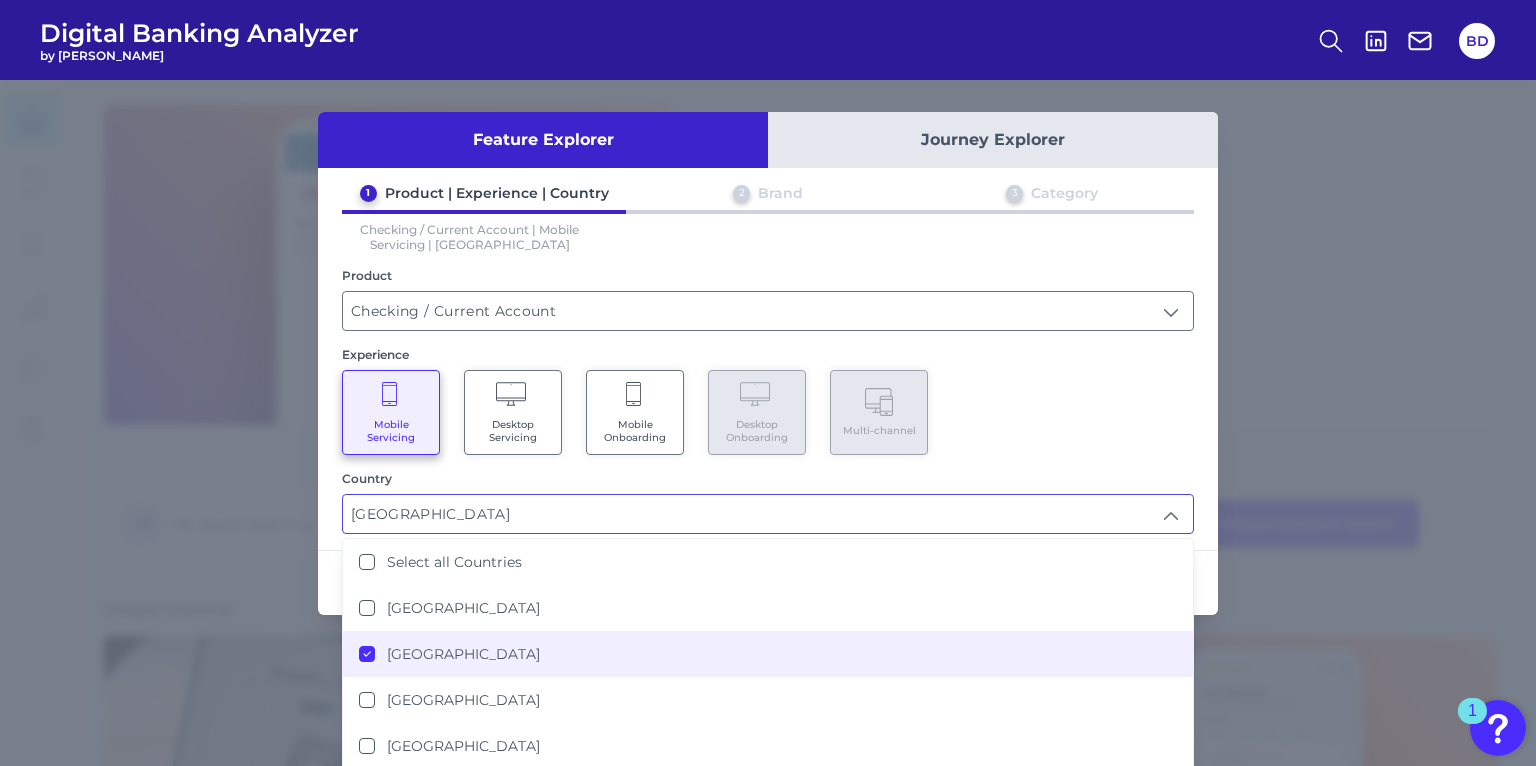 click on "Mobile Servicing Desktop Servicing Mobile Onboarding Desktop Onboarding Multi-channel" at bounding box center (768, 412) 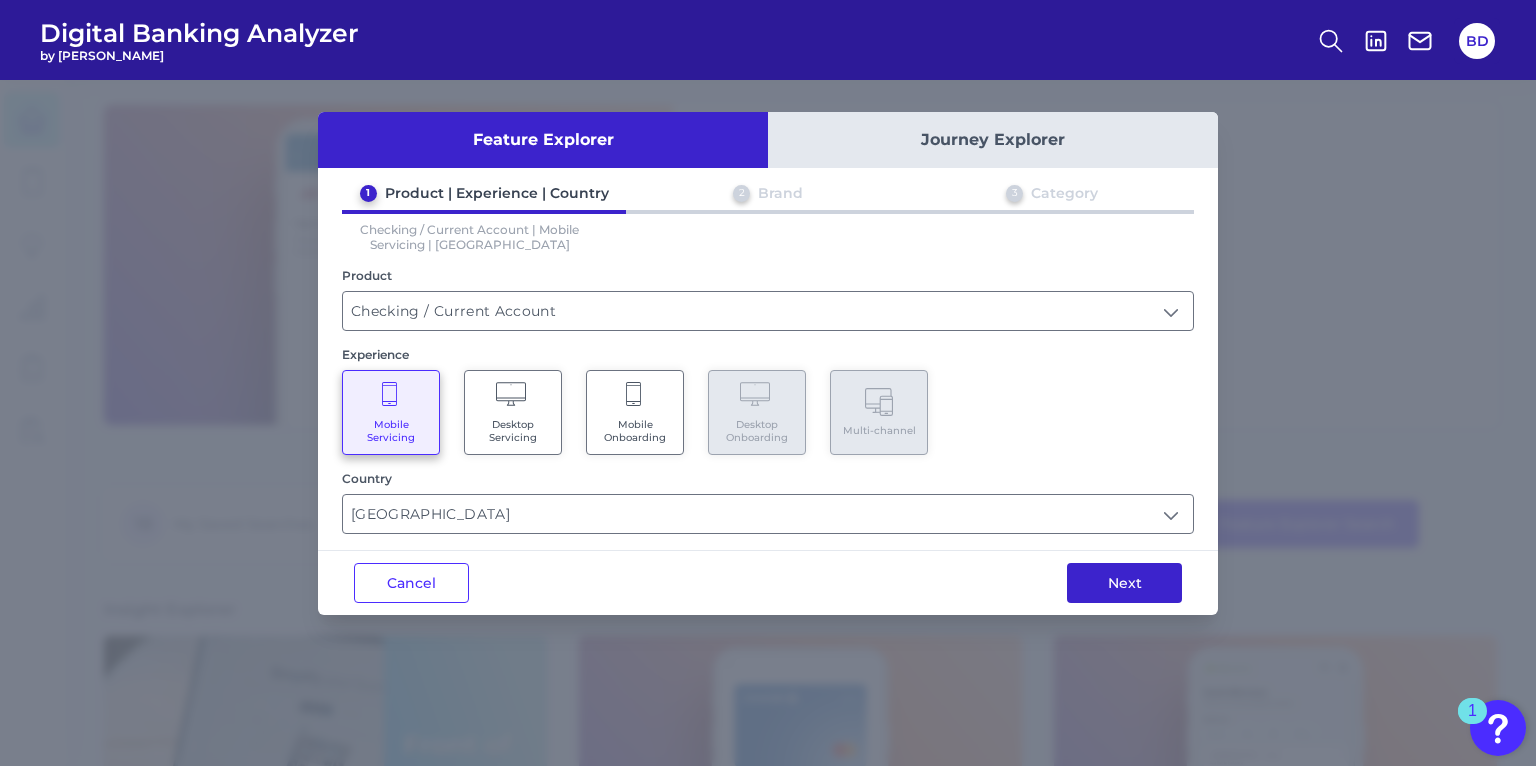 click on "Next" at bounding box center [1124, 583] 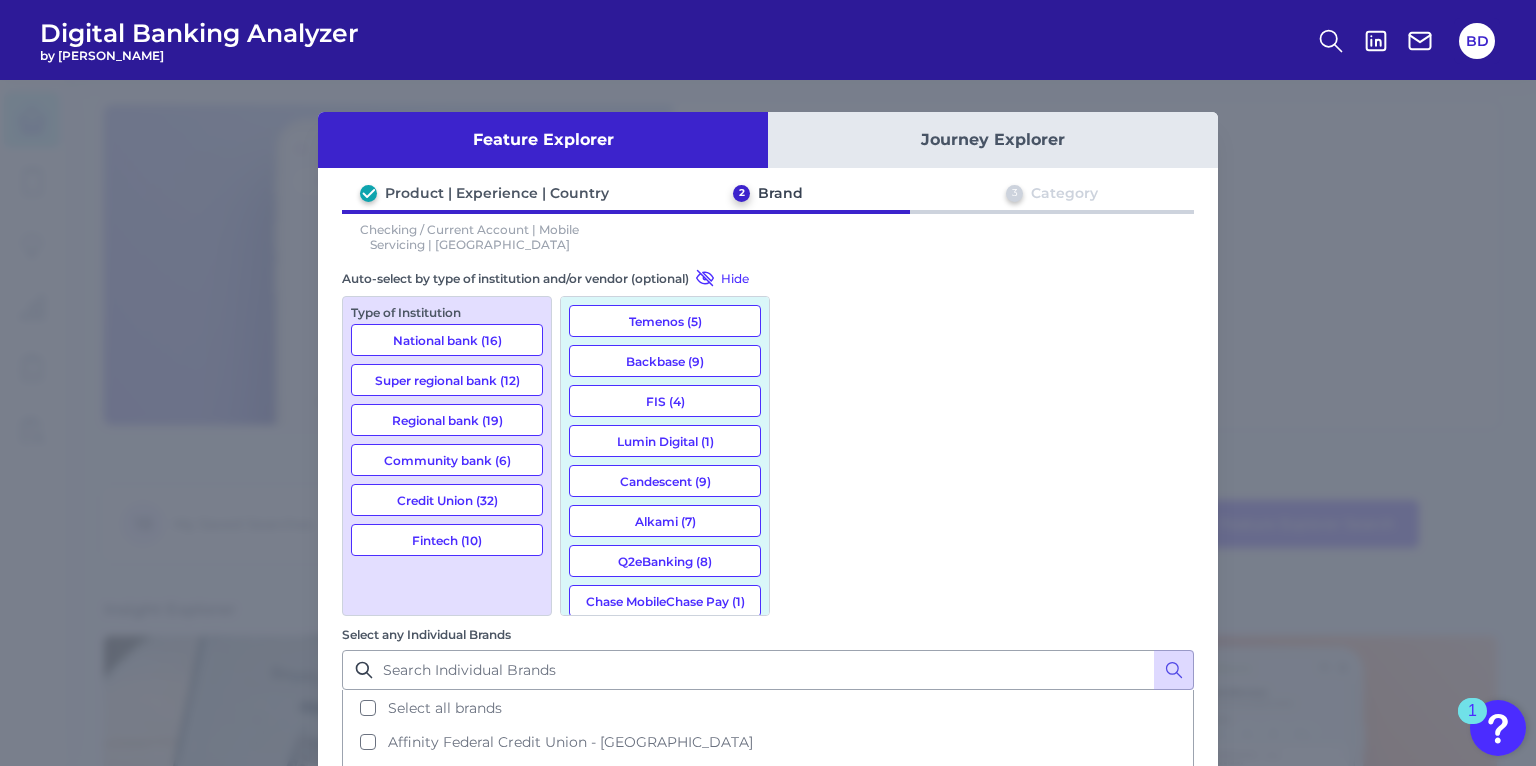 scroll, scrollTop: 0, scrollLeft: 0, axis: both 